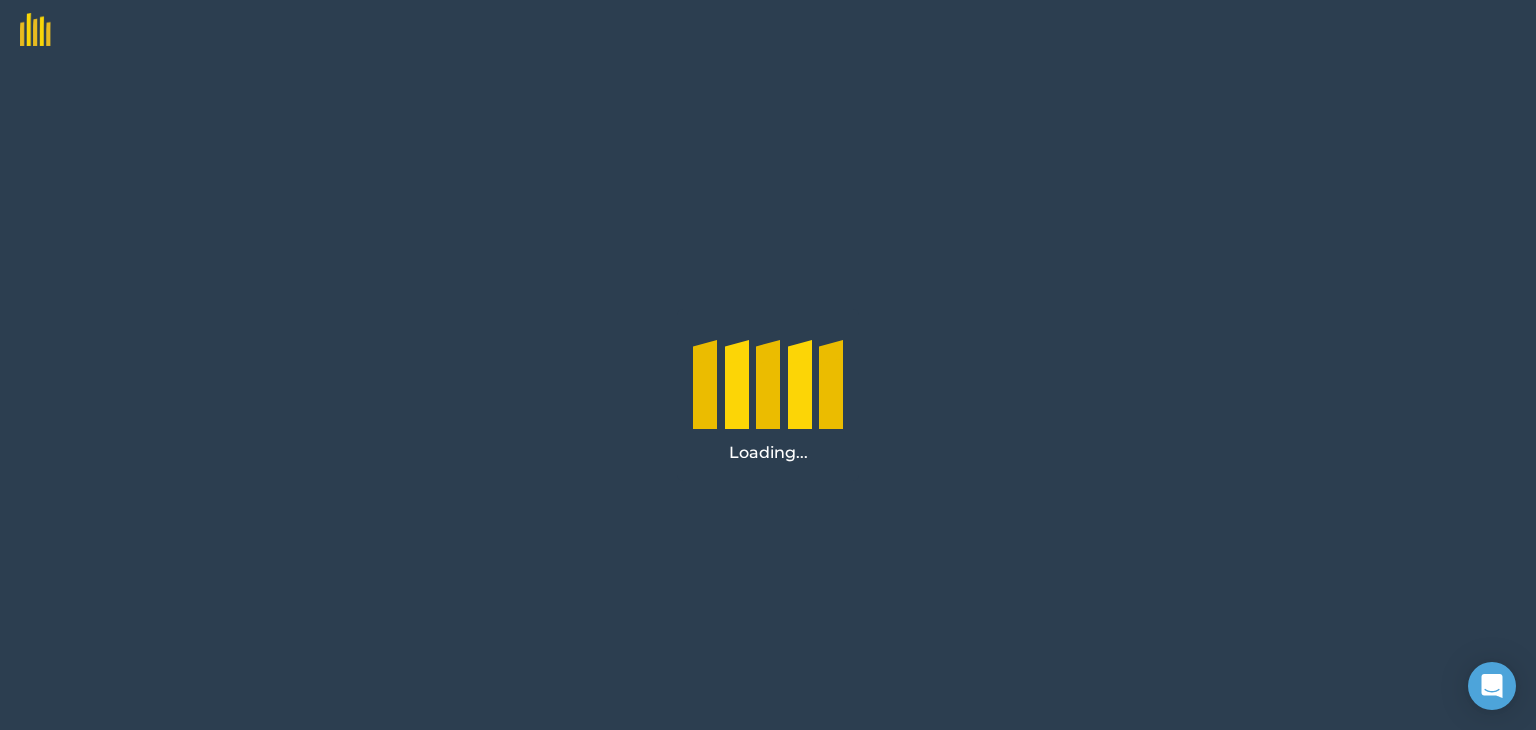 scroll, scrollTop: 0, scrollLeft: 0, axis: both 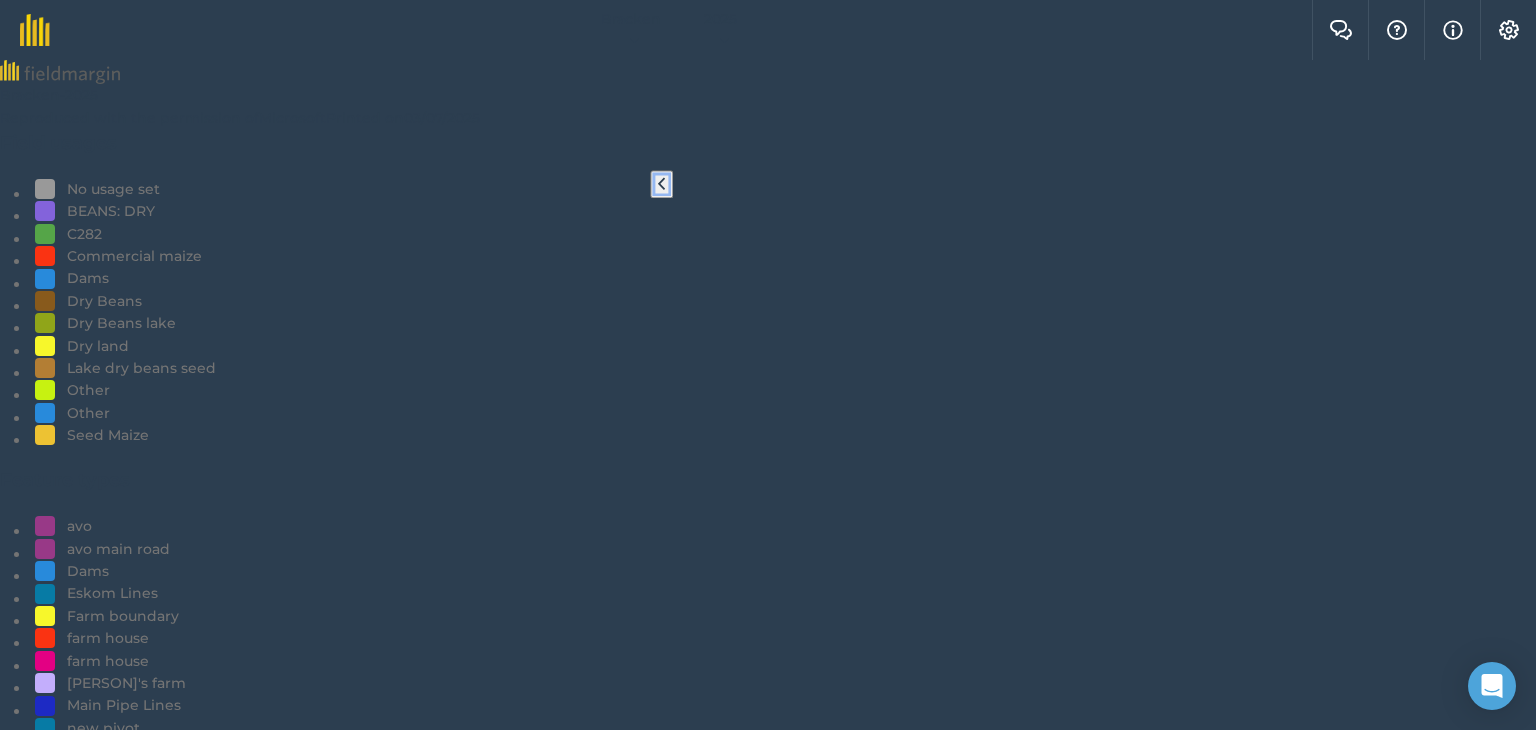 click at bounding box center (661, 184) 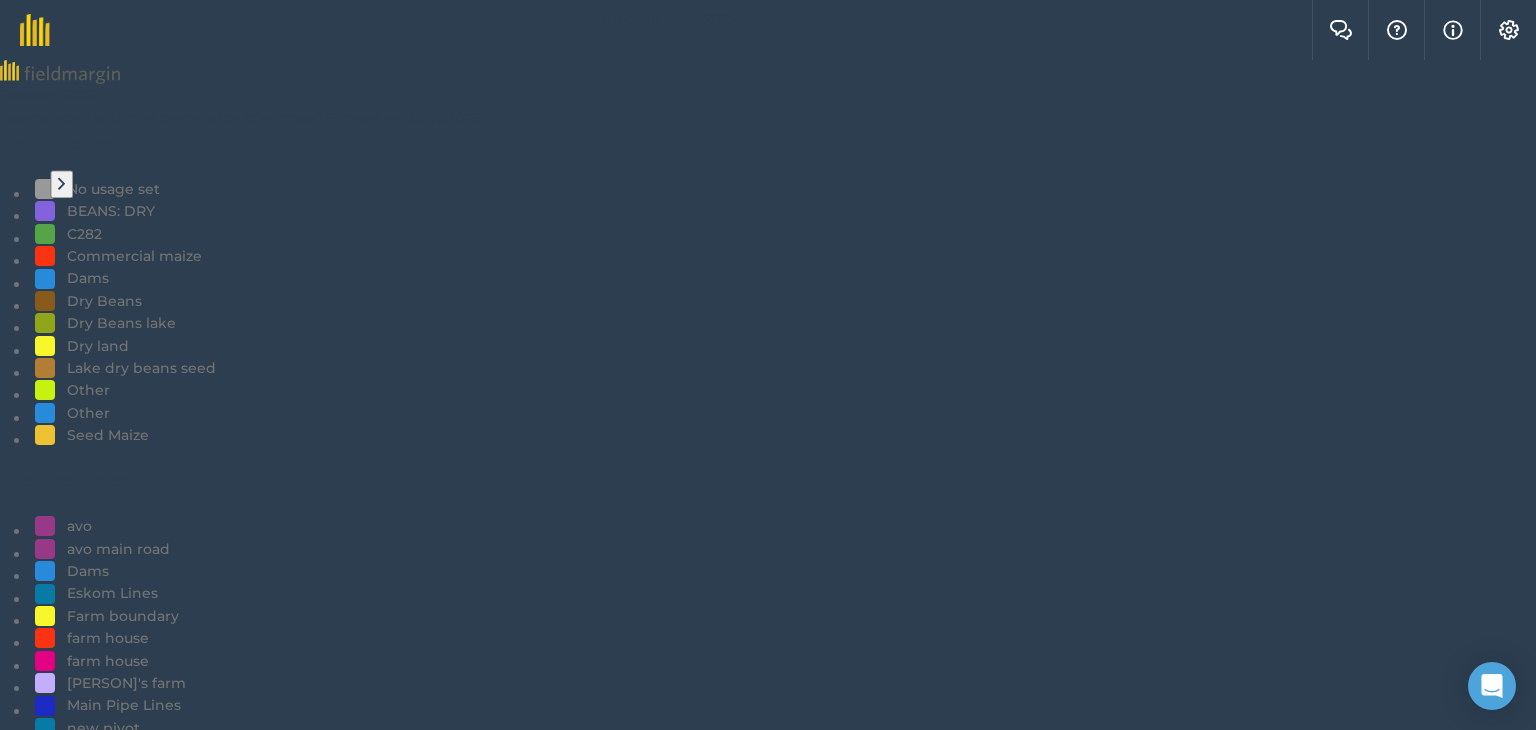 click at bounding box center (28, 2966) 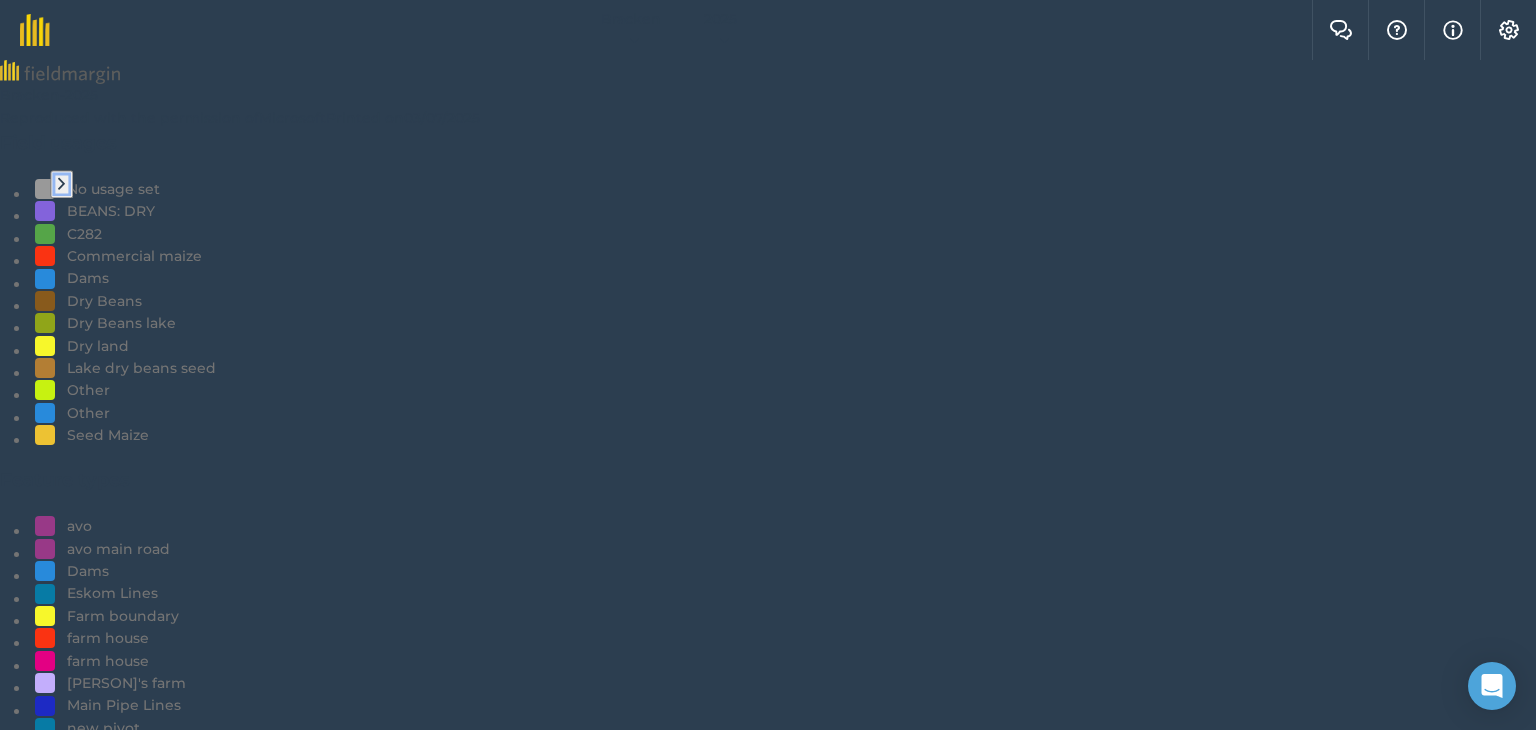 click at bounding box center (61, 184) 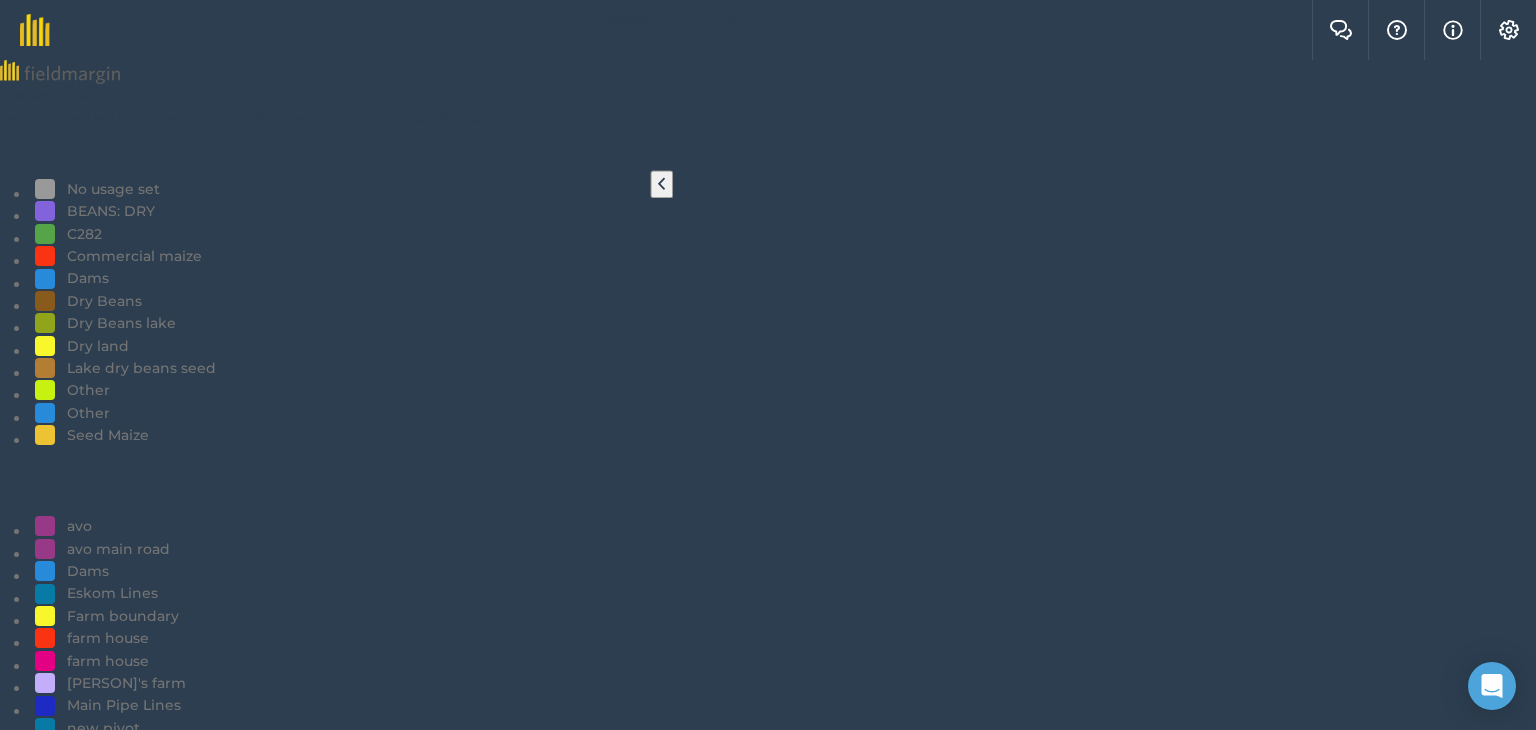 click on "Set usage" at bounding box center [1450, 14129] 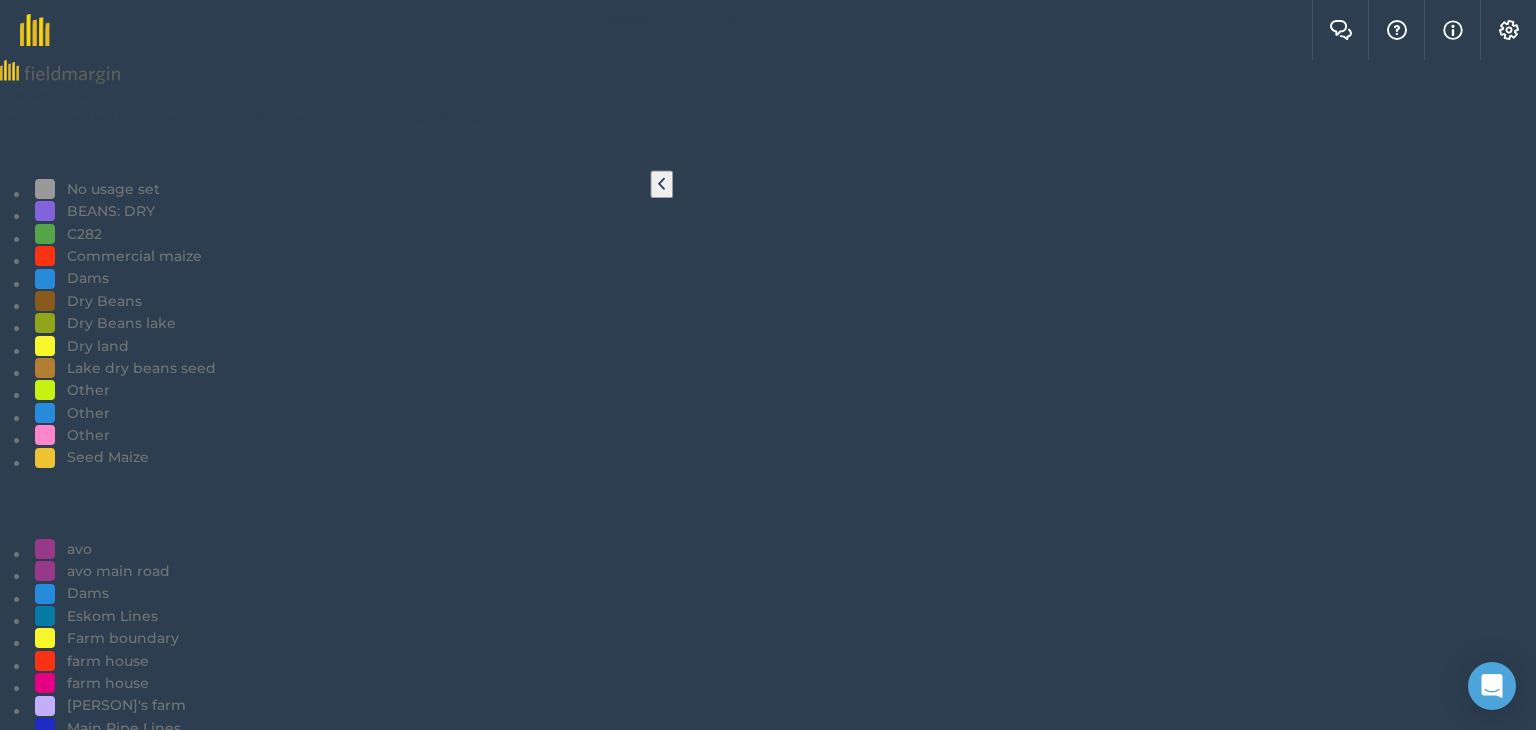 click on "Save" at bounding box center [1477, 14162] 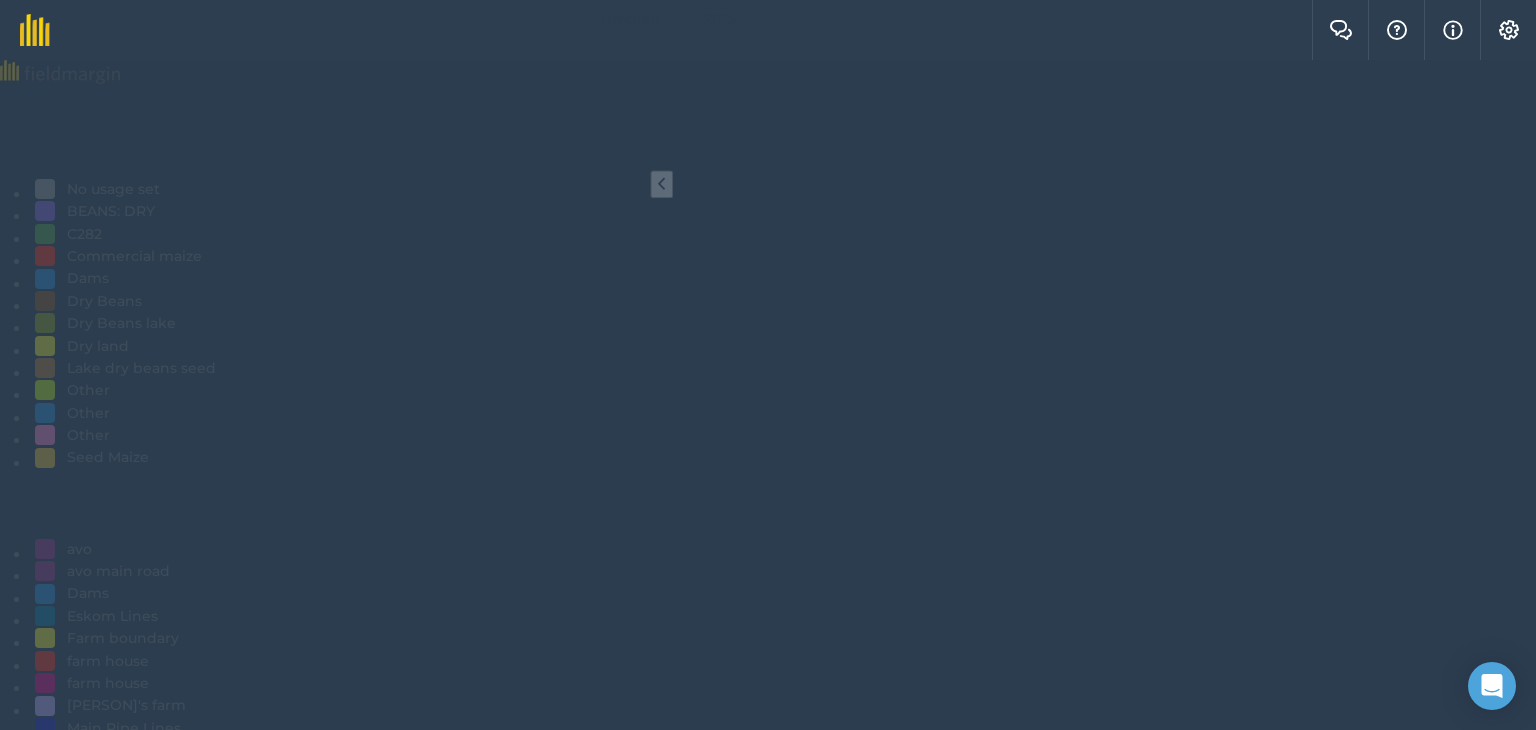 click at bounding box center [9, 14229] 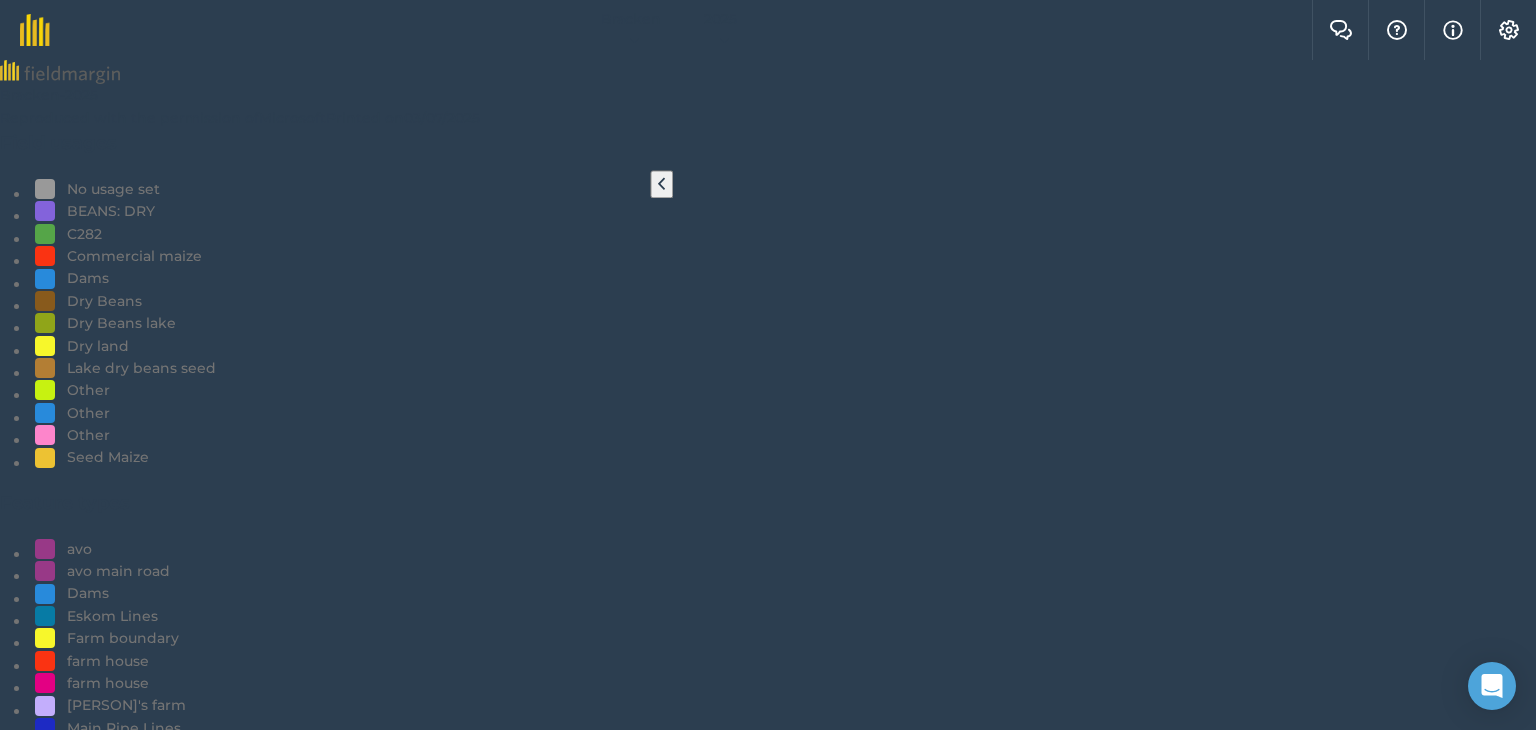 click on "Delete" at bounding box center (48, 14291) 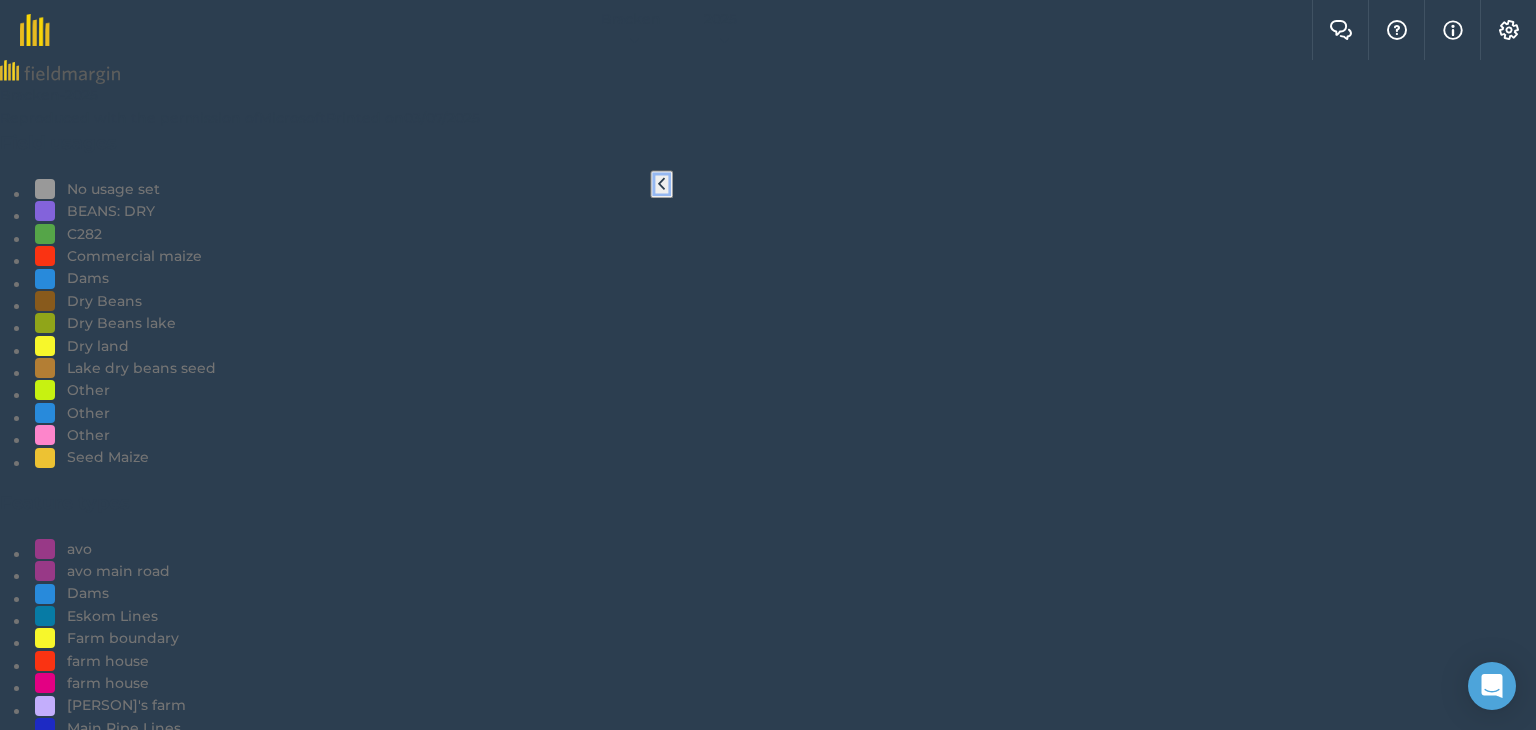 click at bounding box center [661, 184] 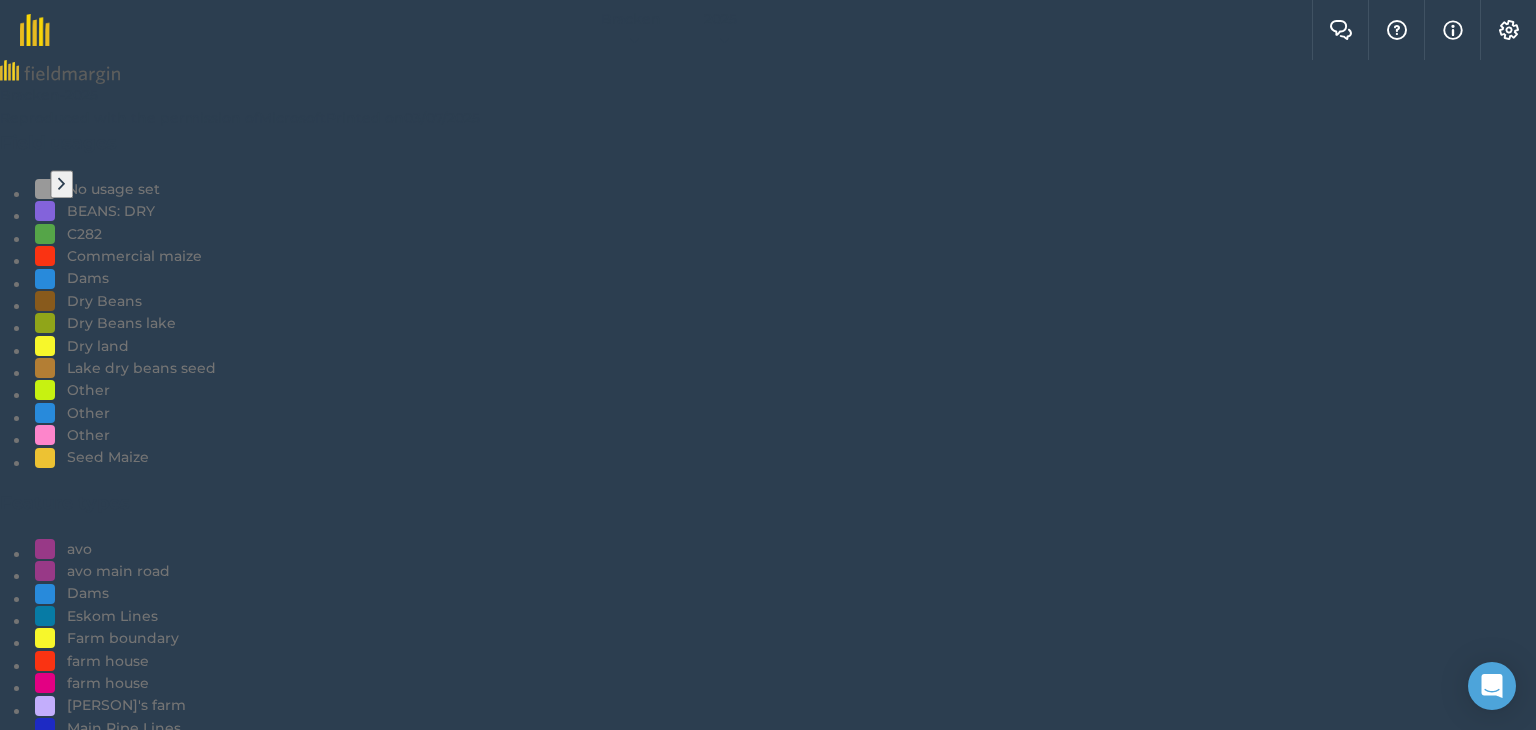 click on "Measure" at bounding box center (30, 14221) 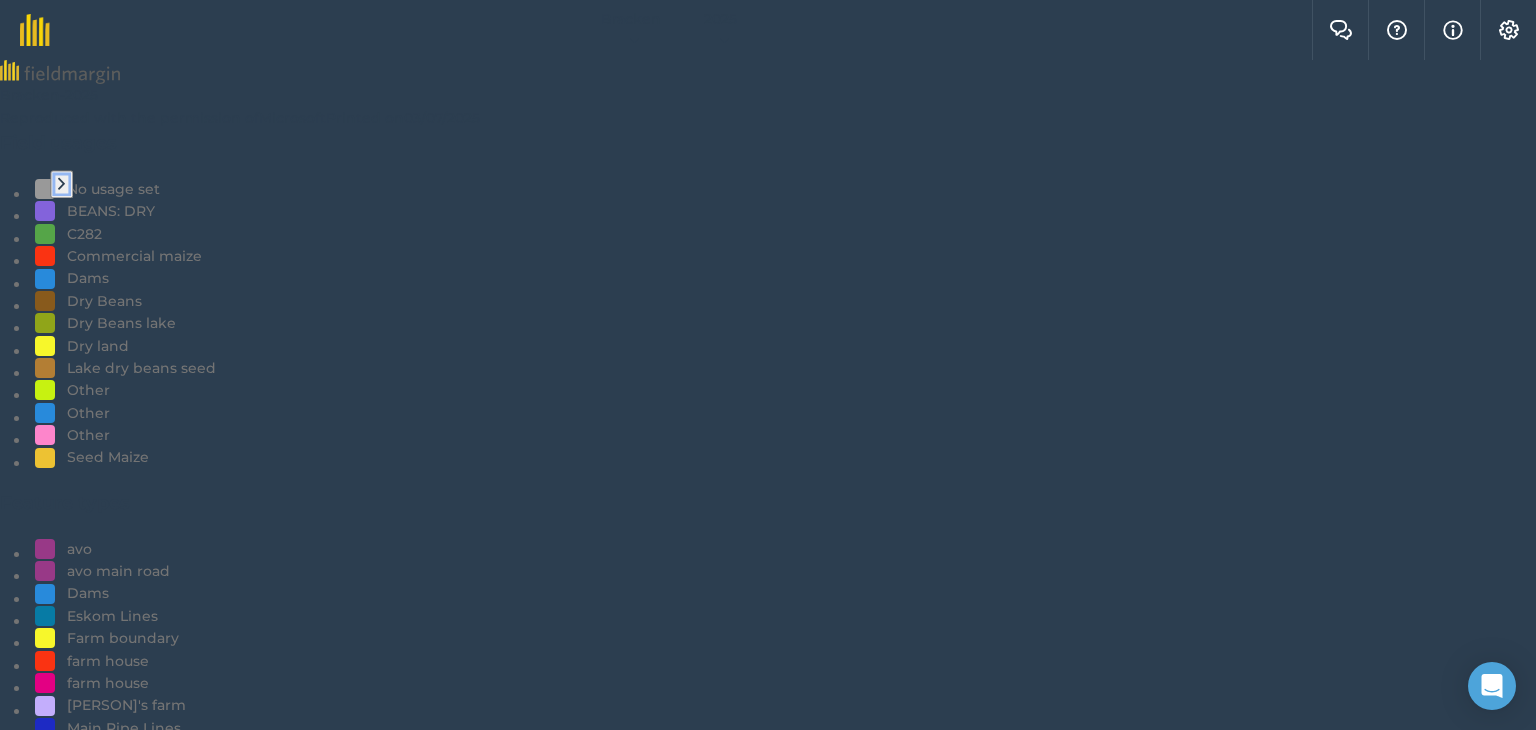 click at bounding box center (61, 184) 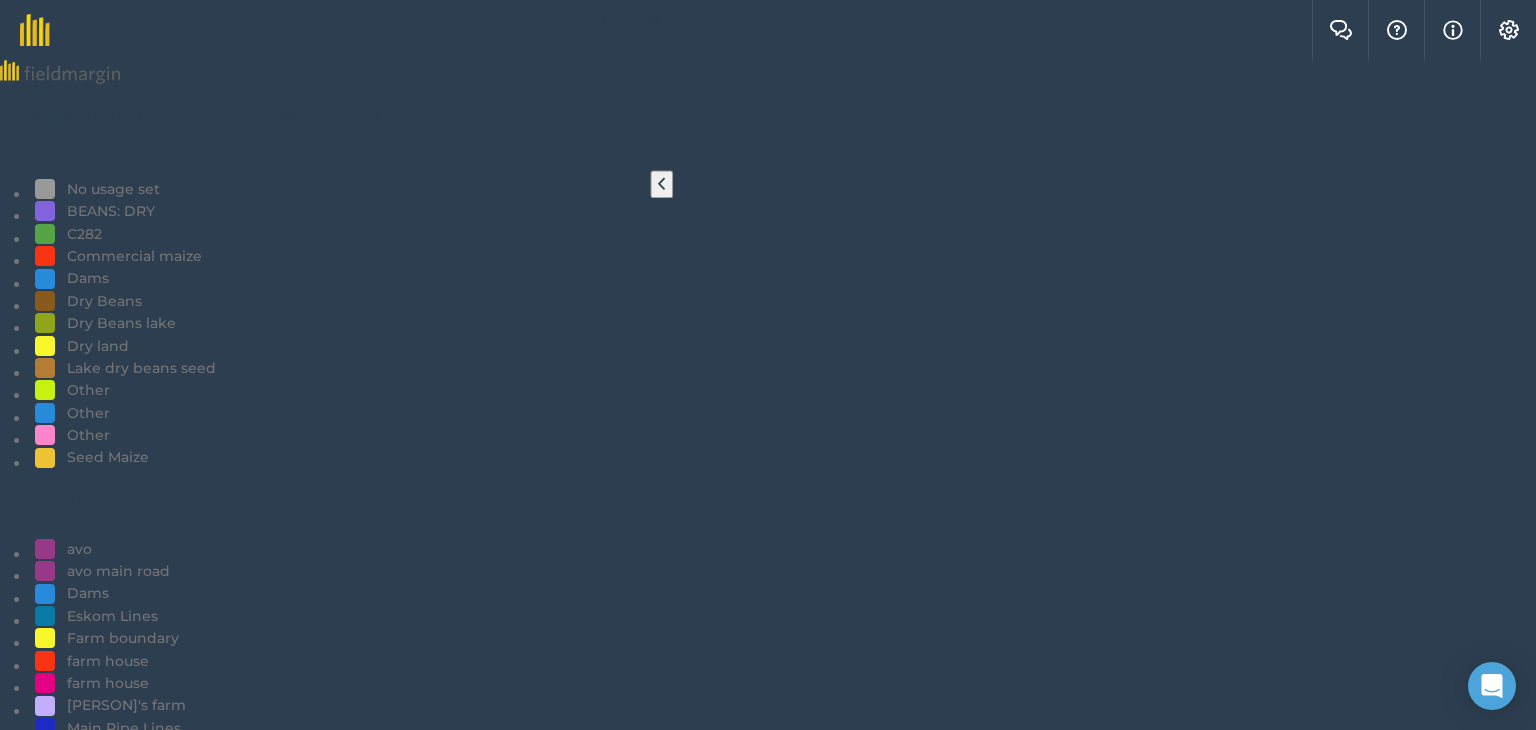 click on "Back" at bounding box center [768, 14122] 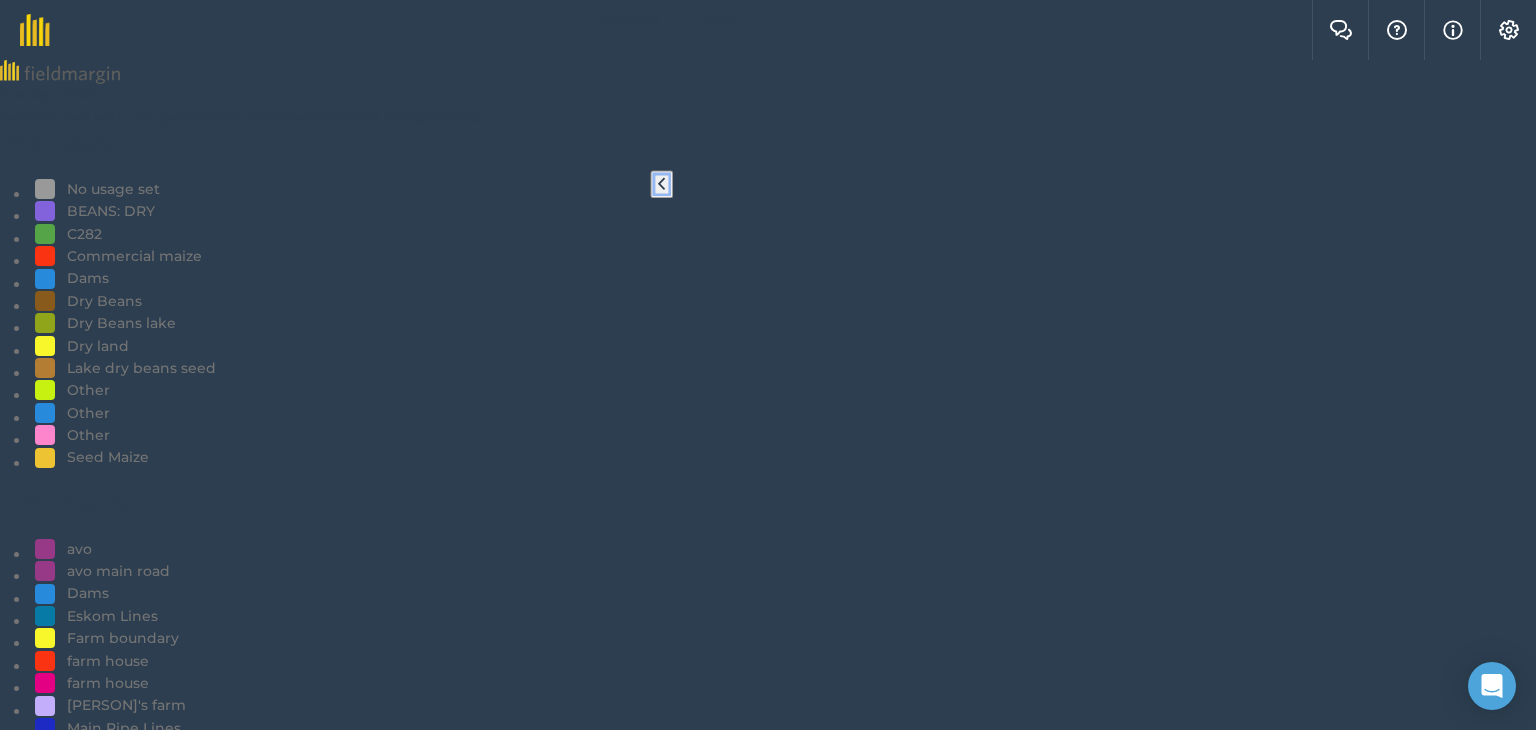 click at bounding box center (661, 184) 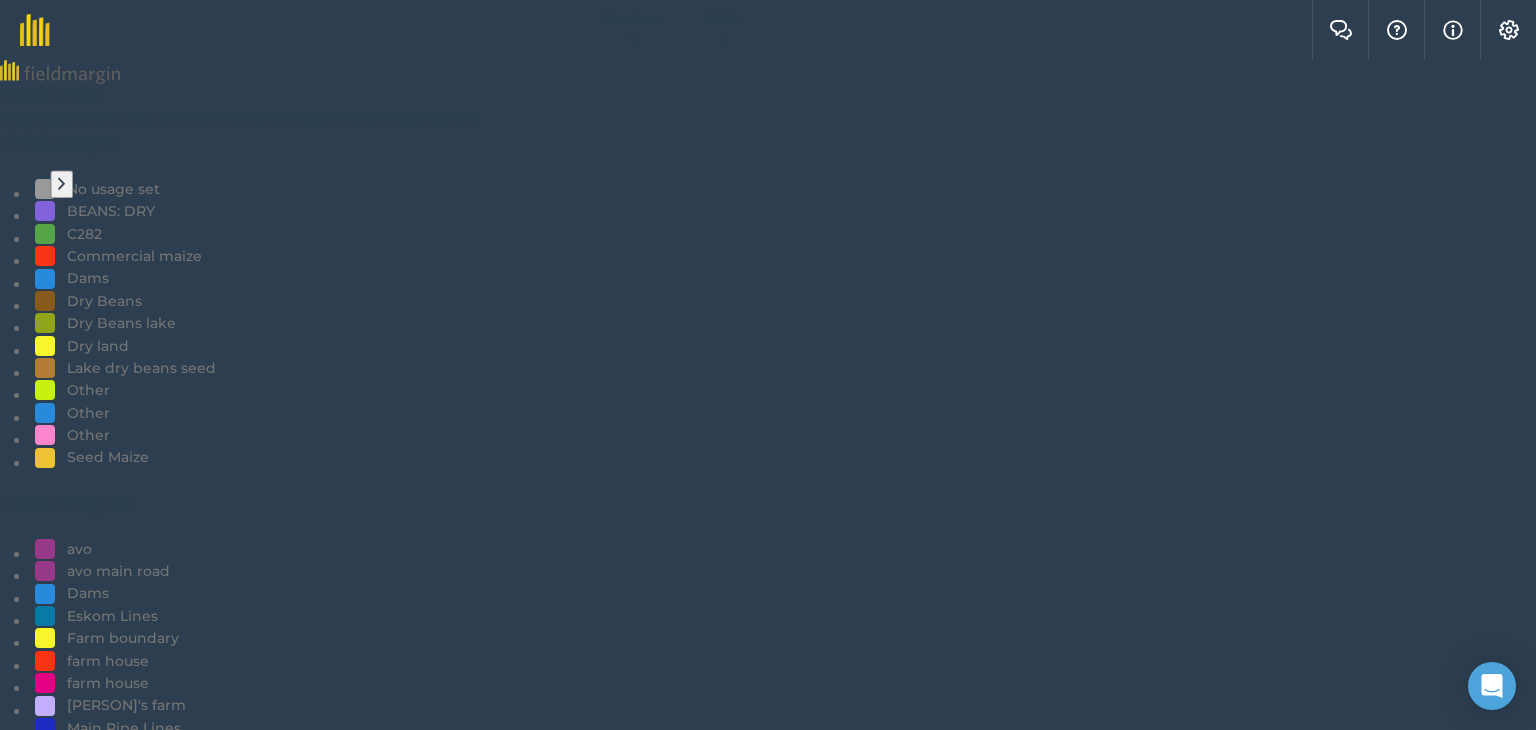 click on "Measure" at bounding box center (30, 14221) 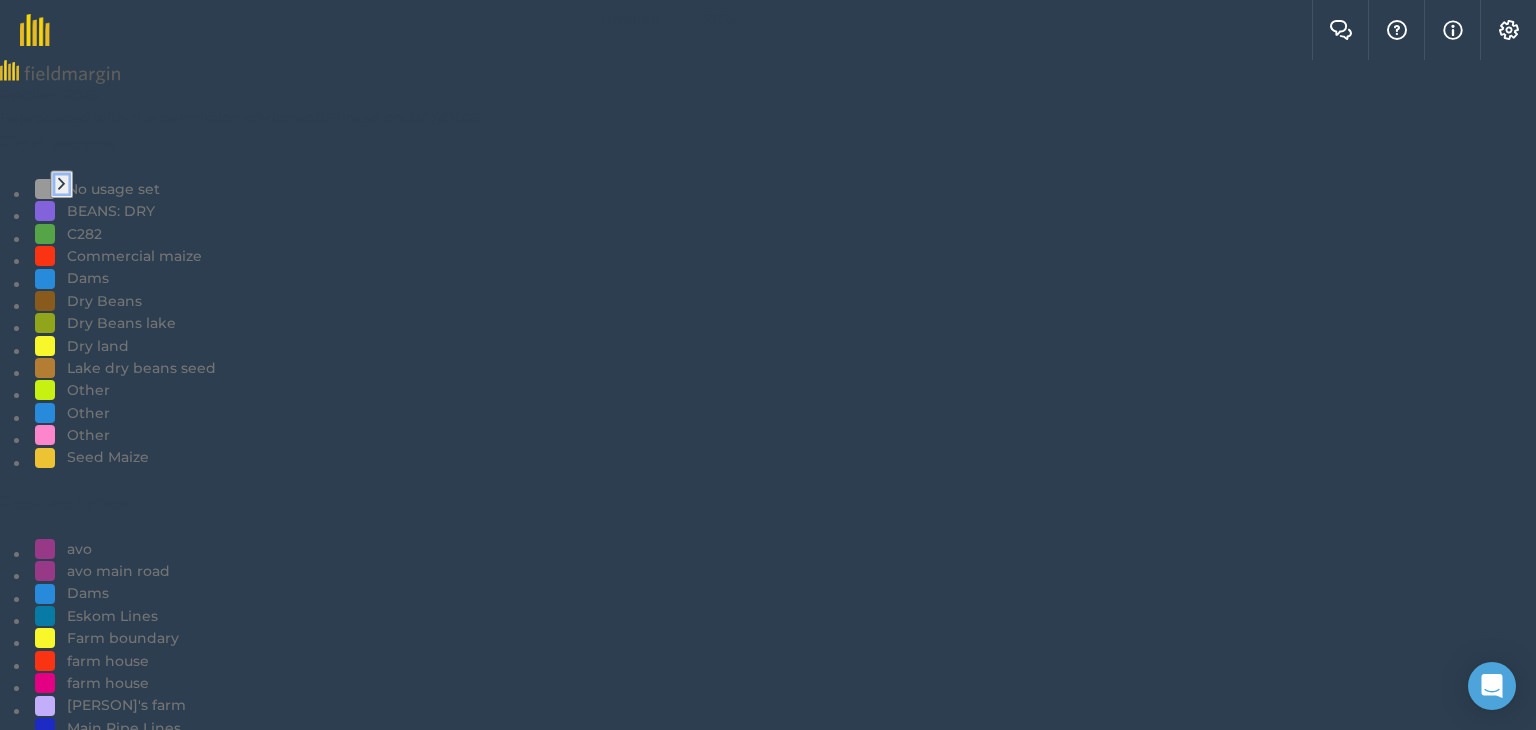 click at bounding box center (61, 184) 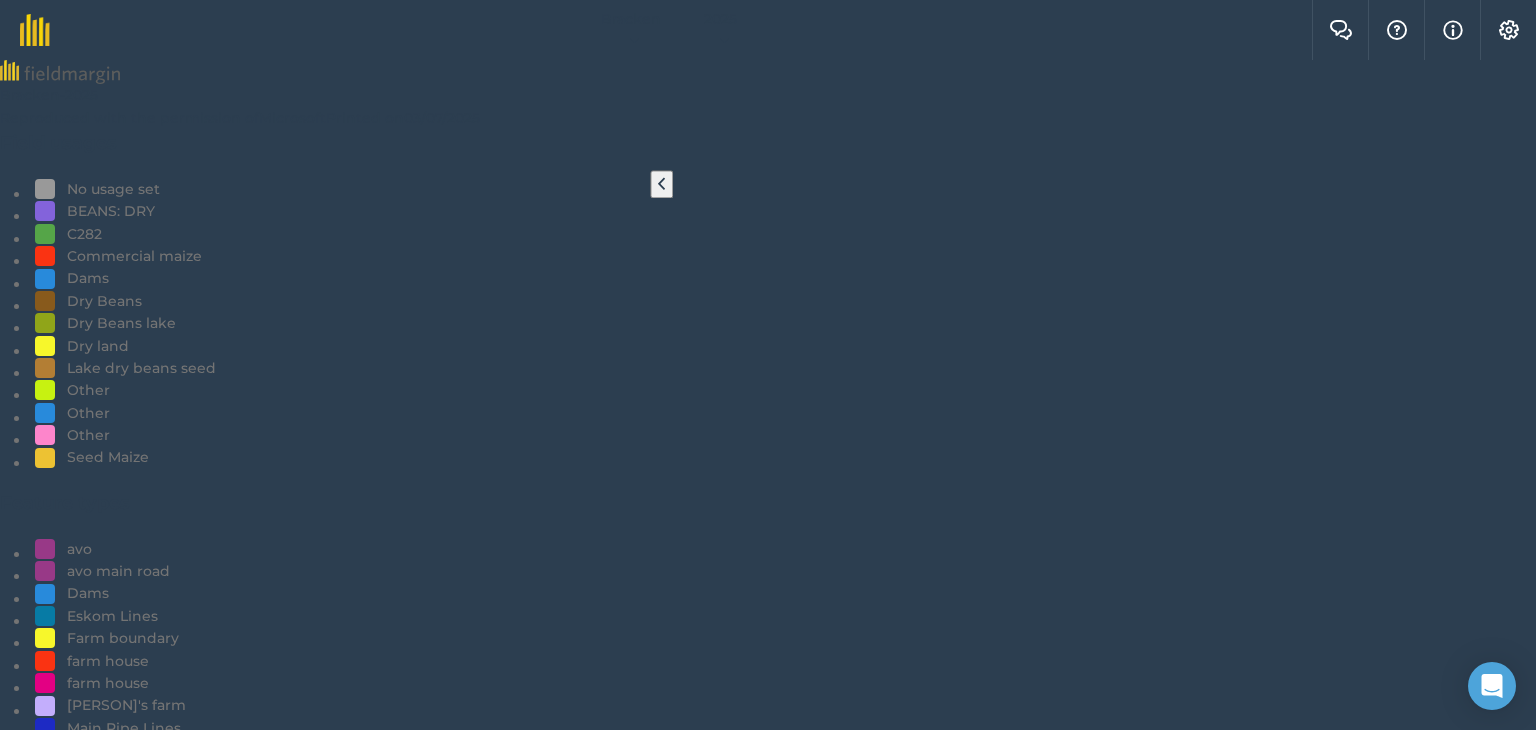 click at bounding box center [110, 14458] 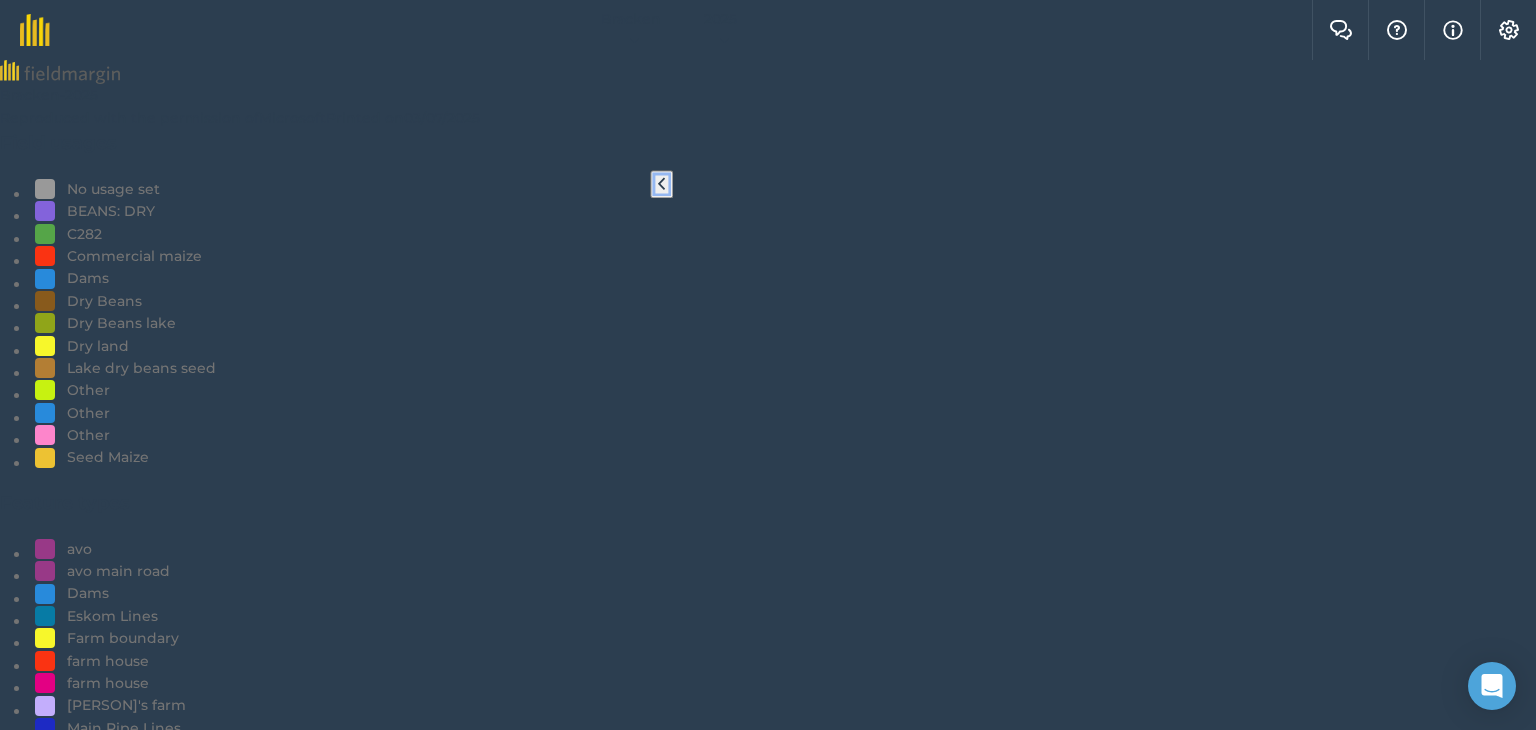 click at bounding box center (661, 184) 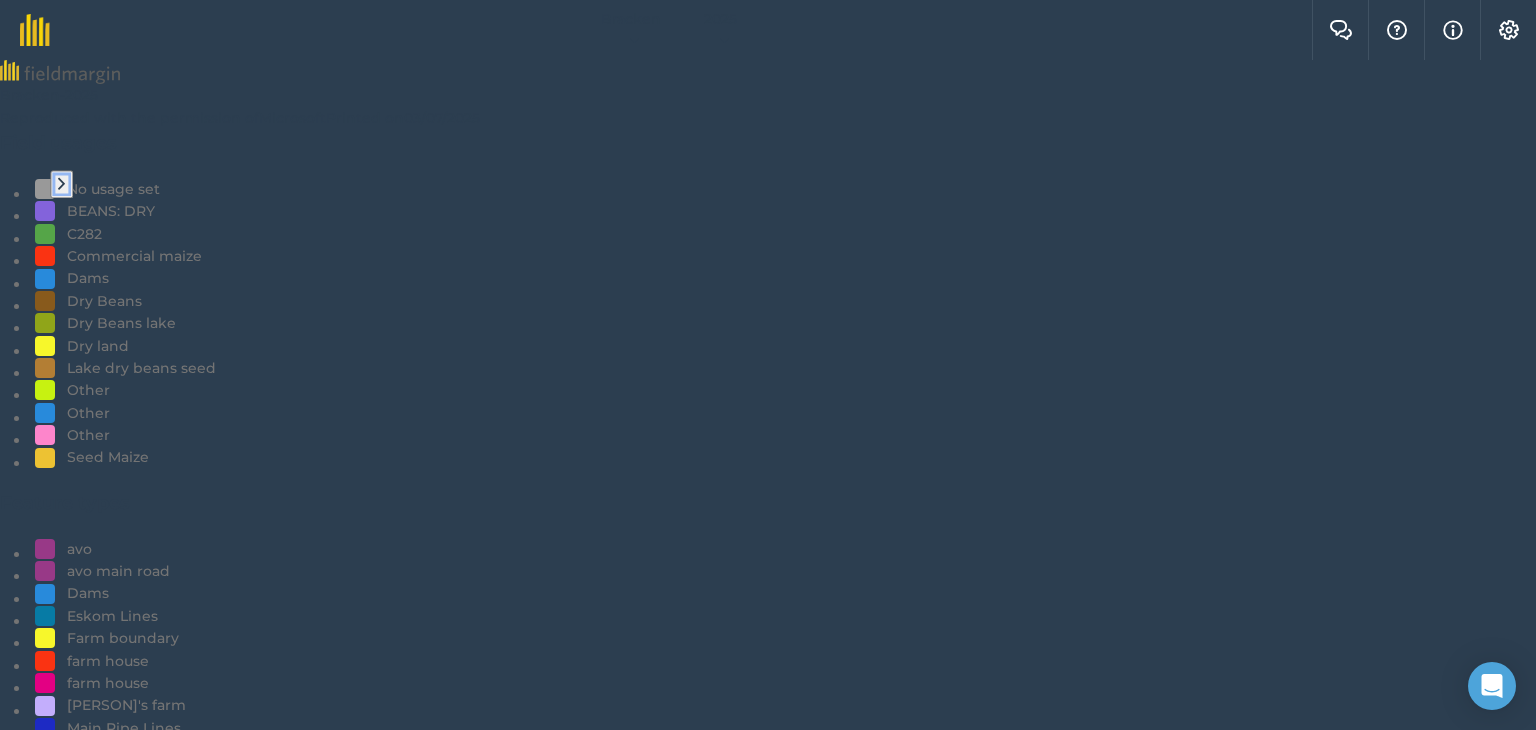 drag, startPoint x: 660, startPoint y: 217, endPoint x: 66, endPoint y: 217, distance: 594 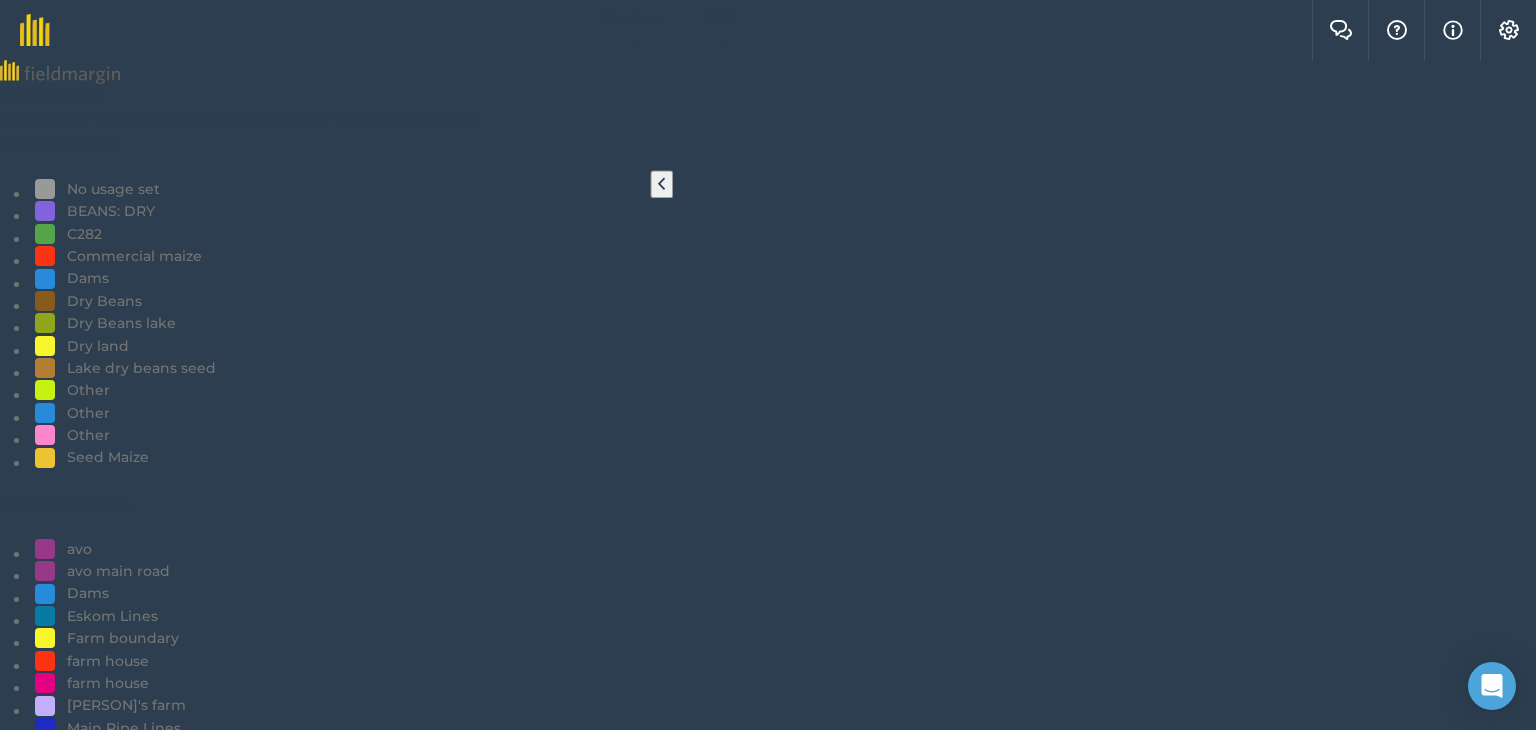 click at bounding box center [4, 14112] 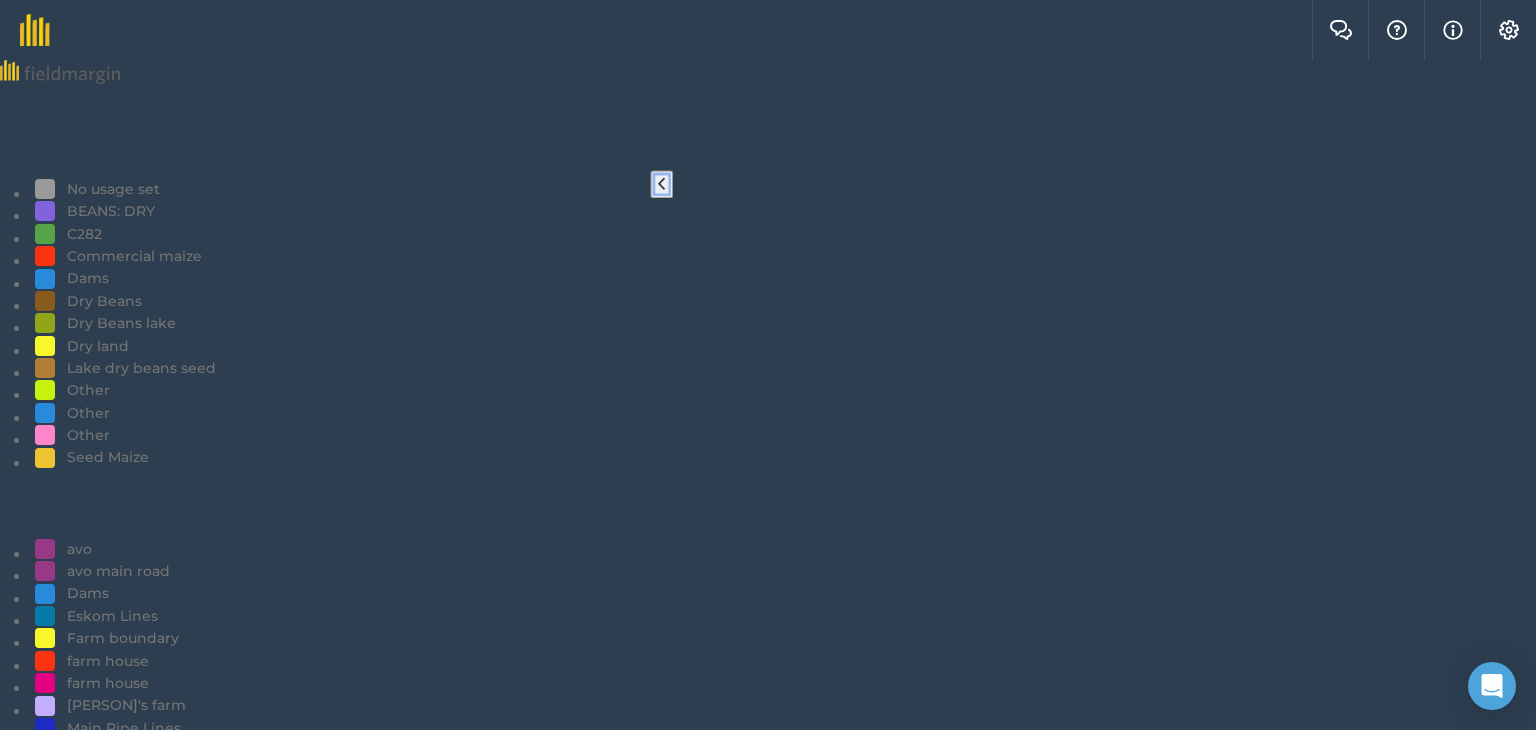 click at bounding box center [661, 184] 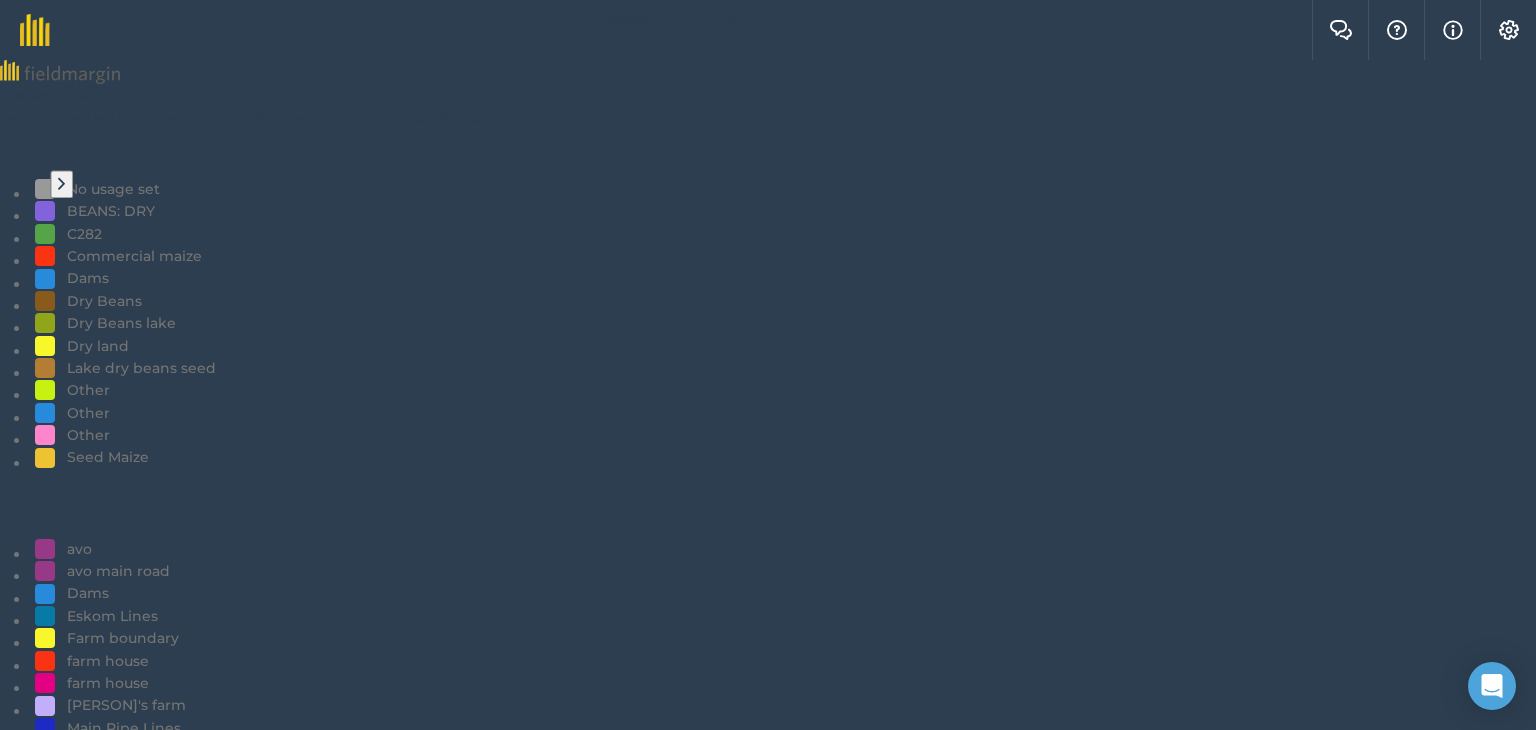 click on "–" at bounding box center [32, 14161] 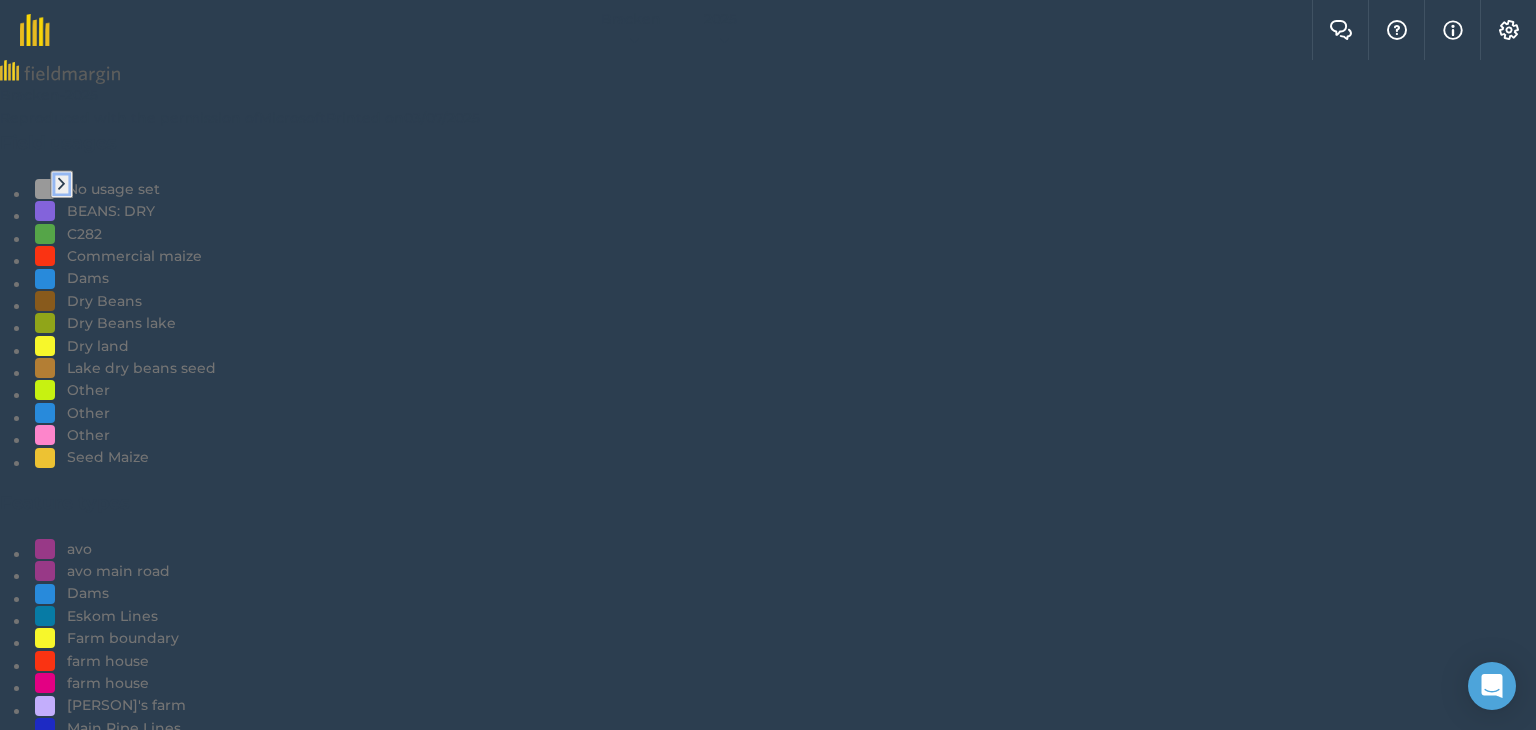 click at bounding box center [61, 184] 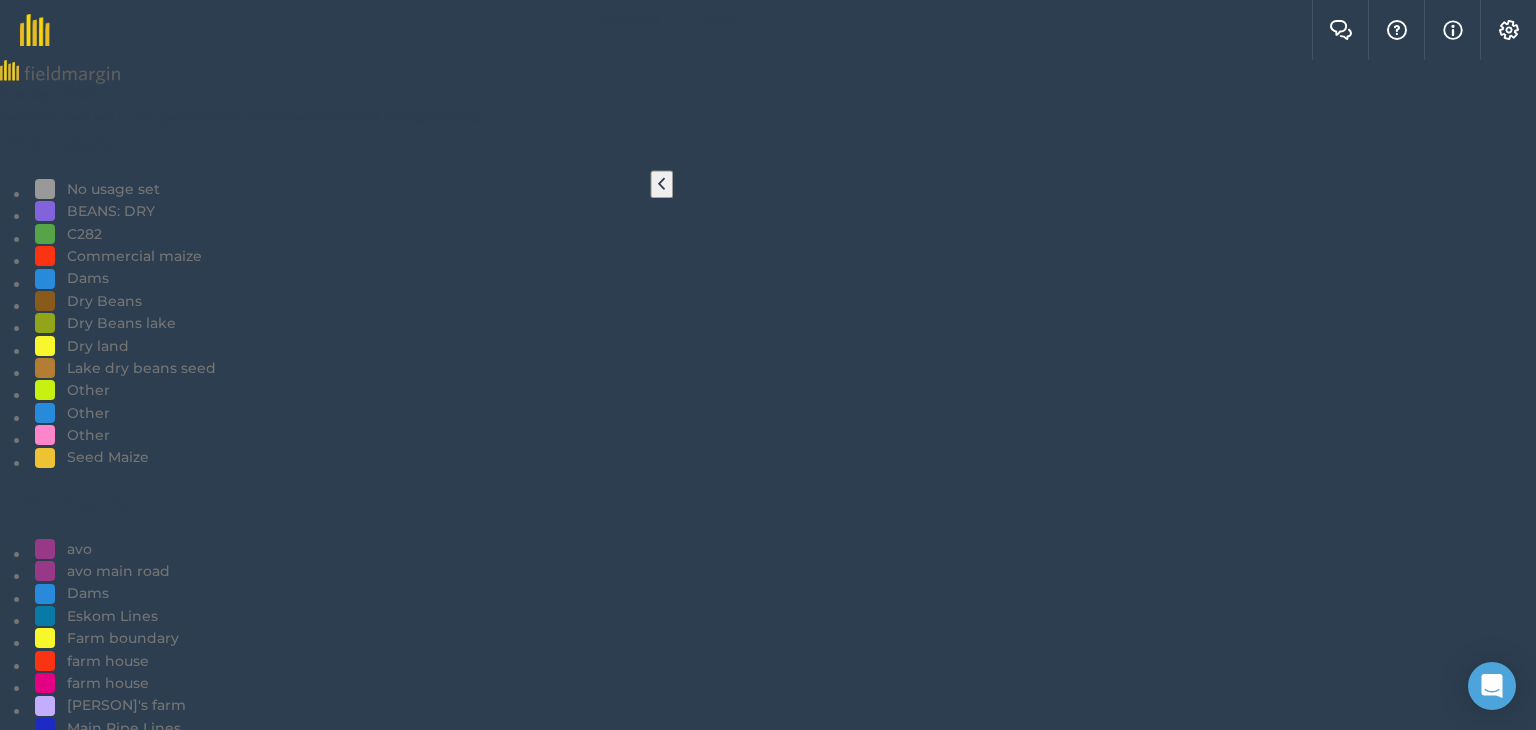 click at bounding box center (1511, 14504) 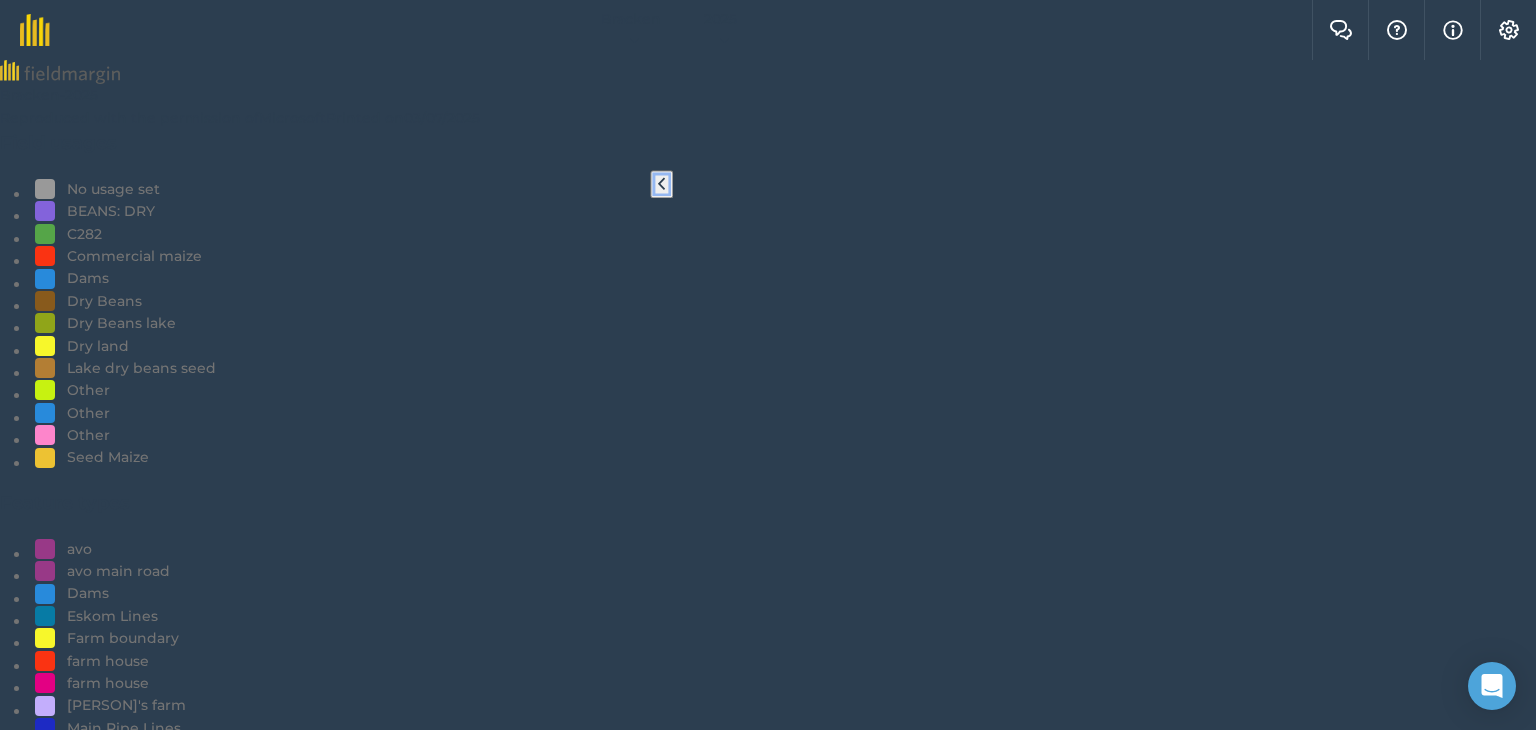 click at bounding box center (661, 184) 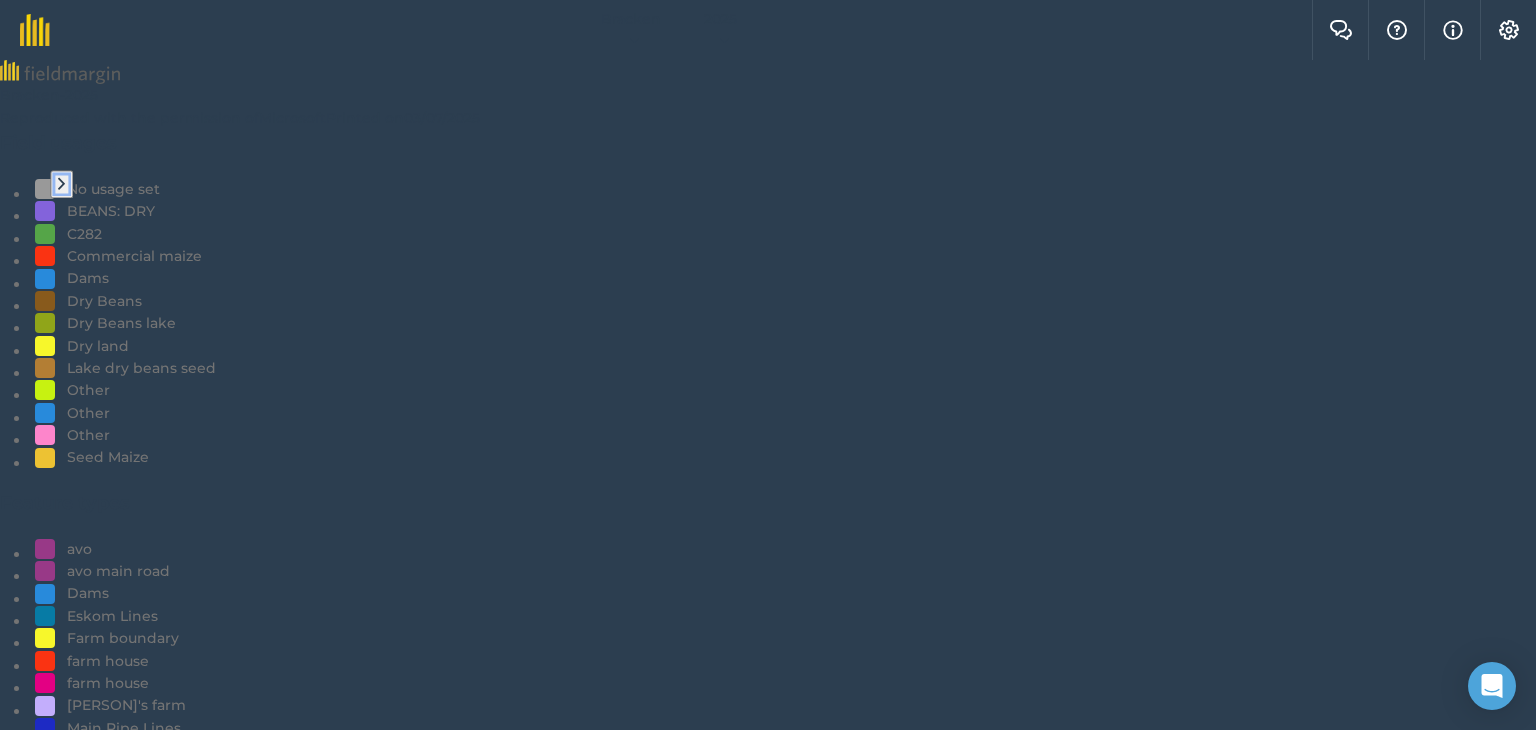 click at bounding box center (61, 184) 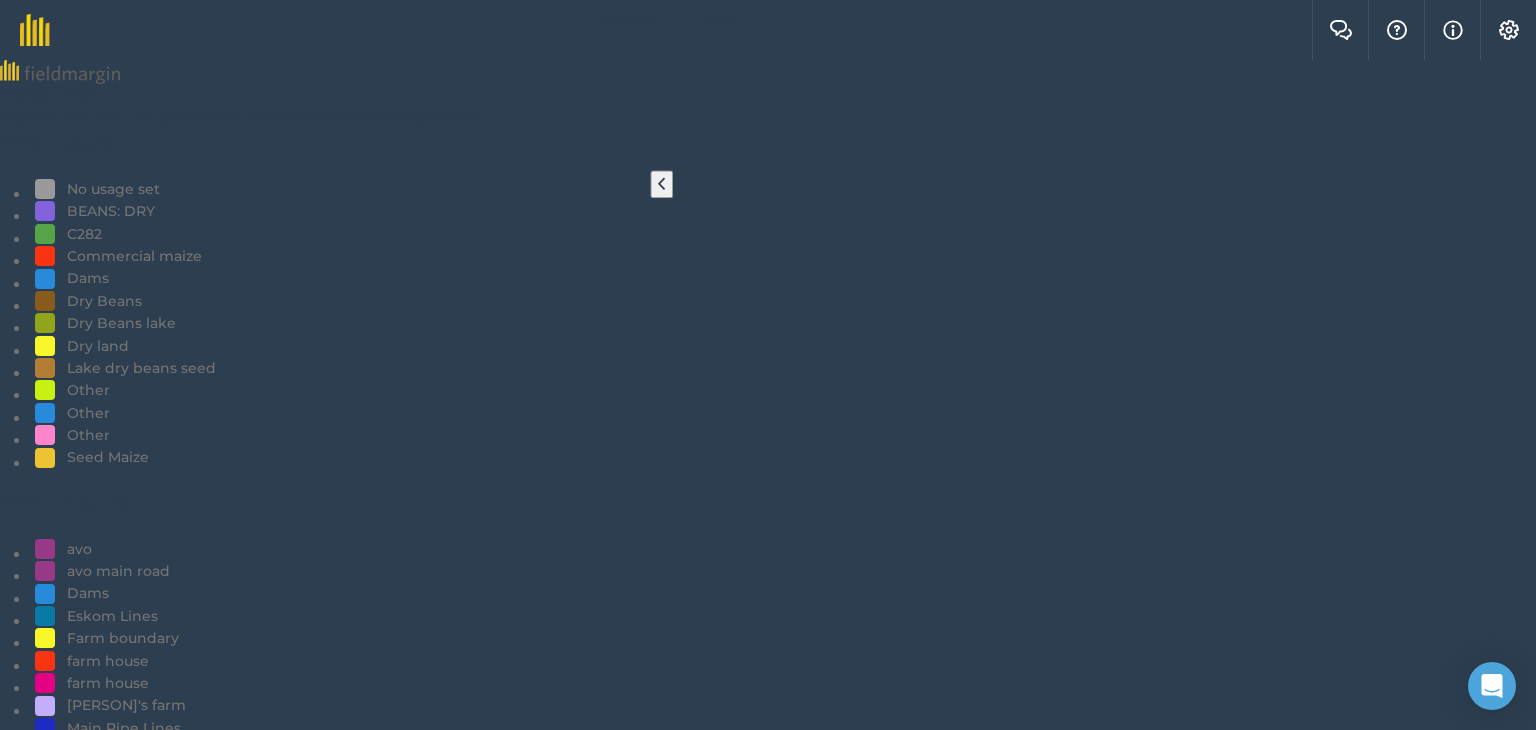 click at bounding box center [1511, 14504] 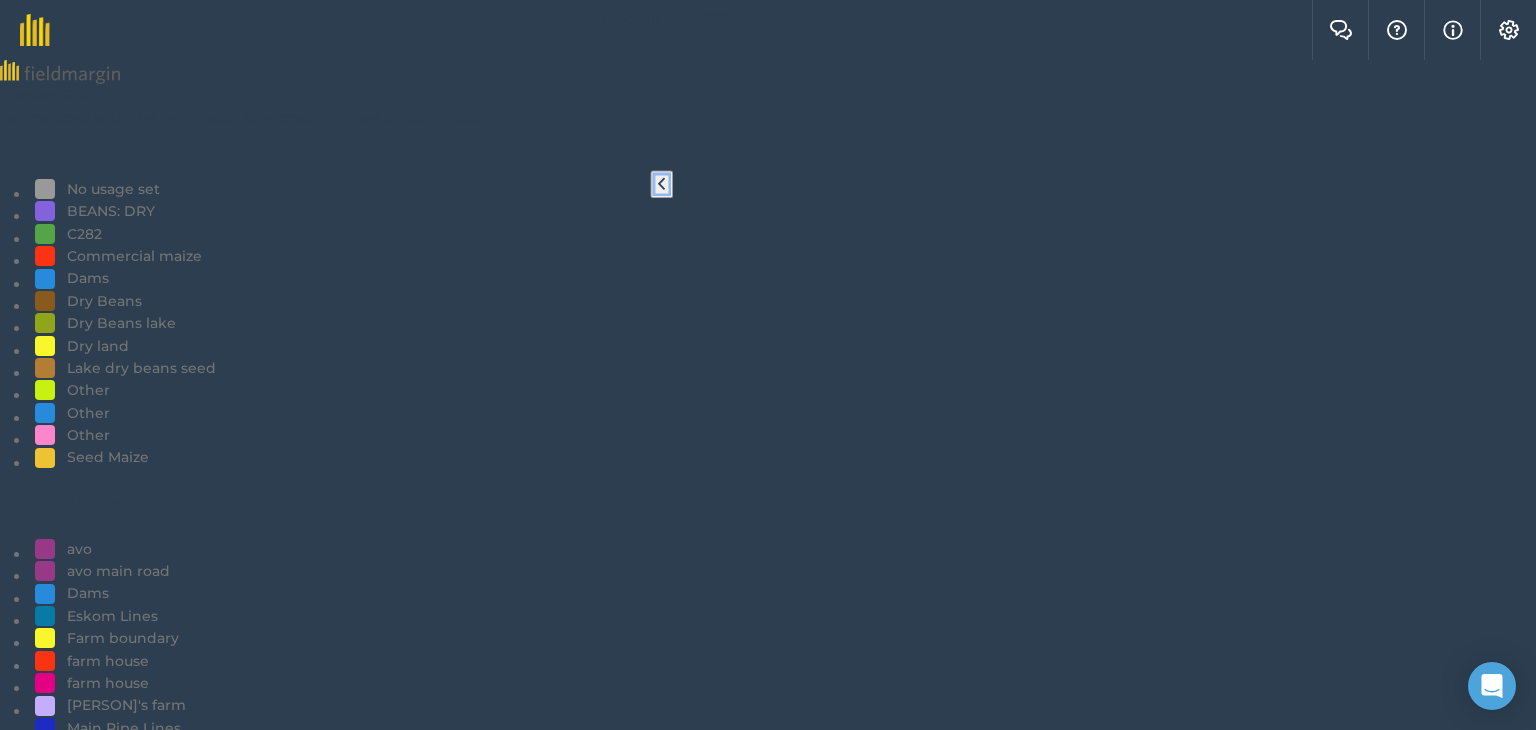 click at bounding box center (661, 184) 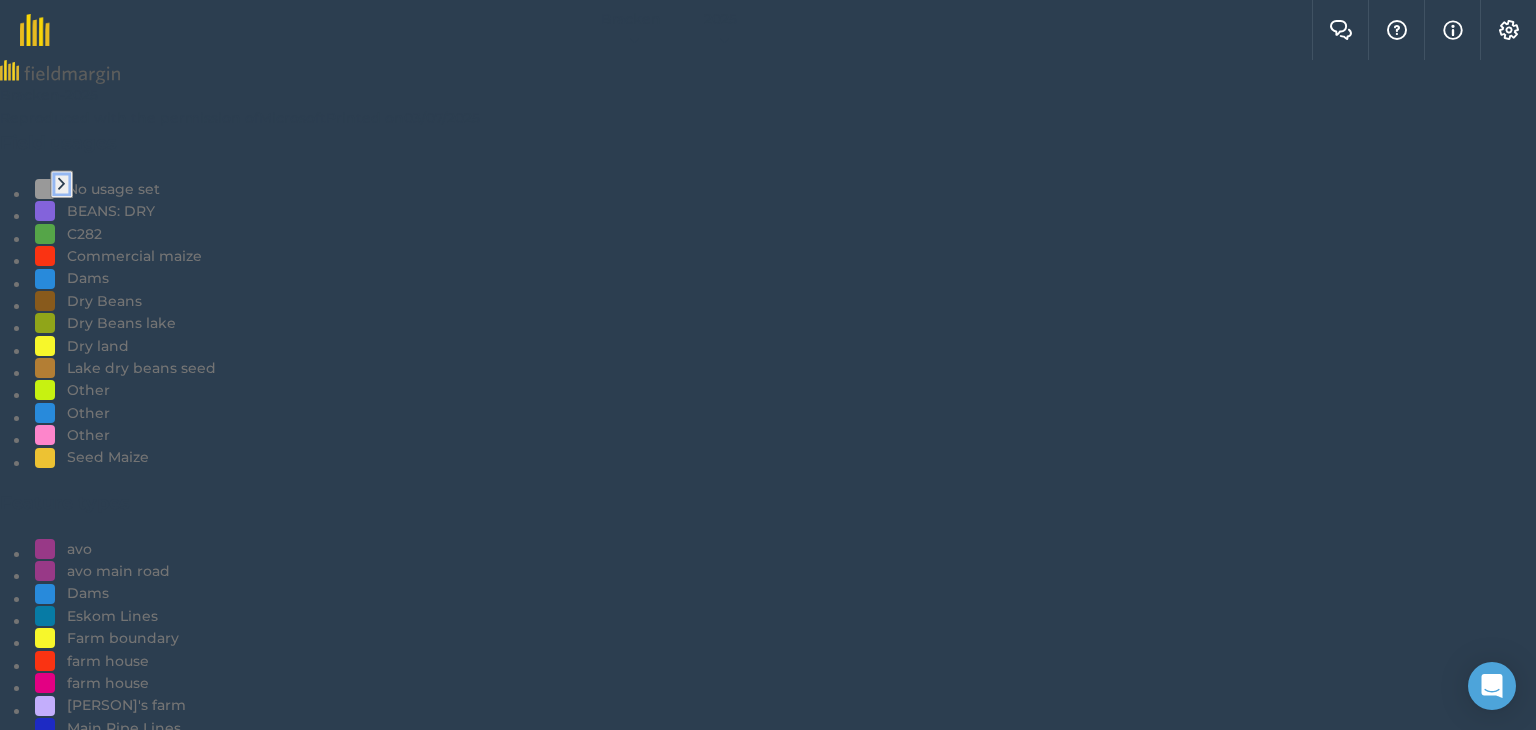 click at bounding box center [61, 184] 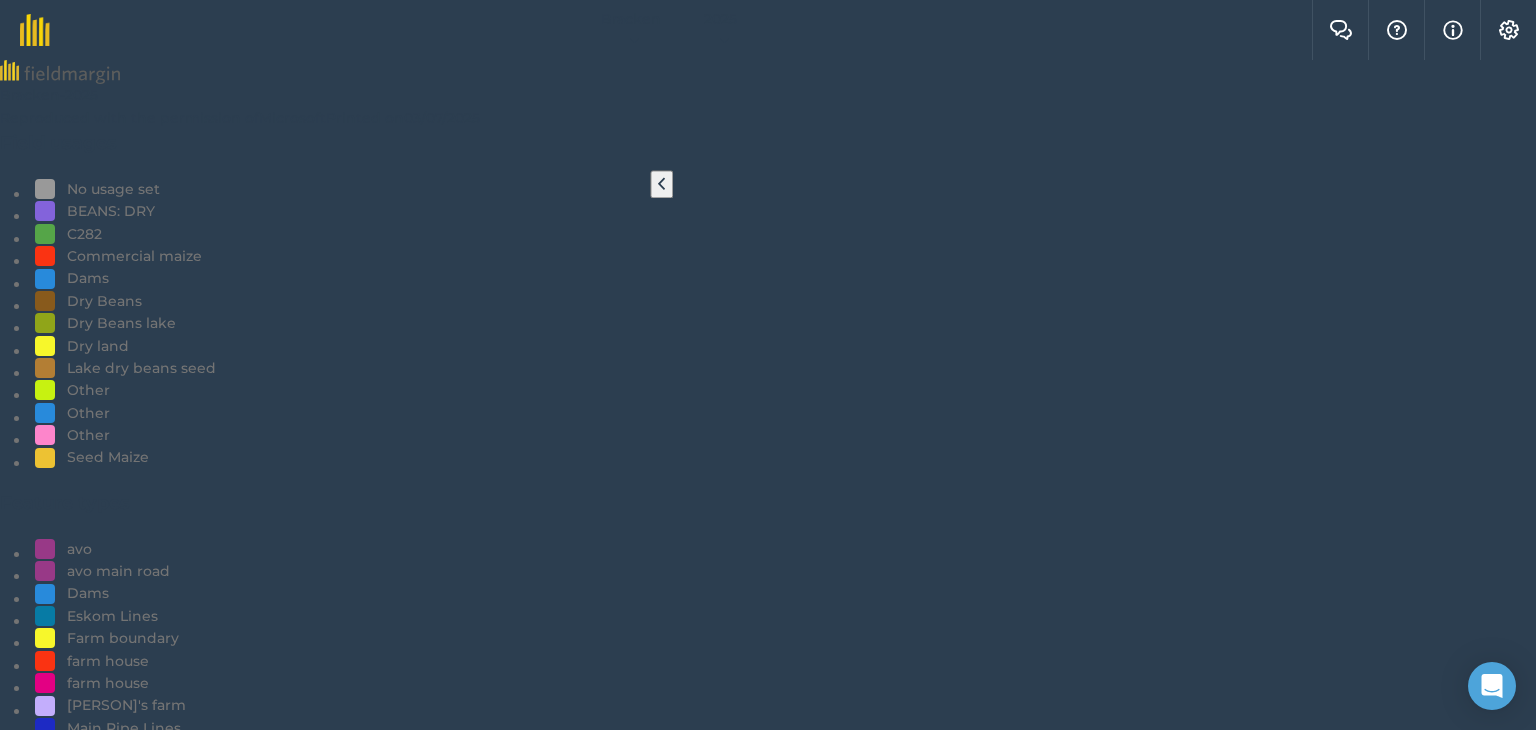 click at bounding box center [29, 14504] 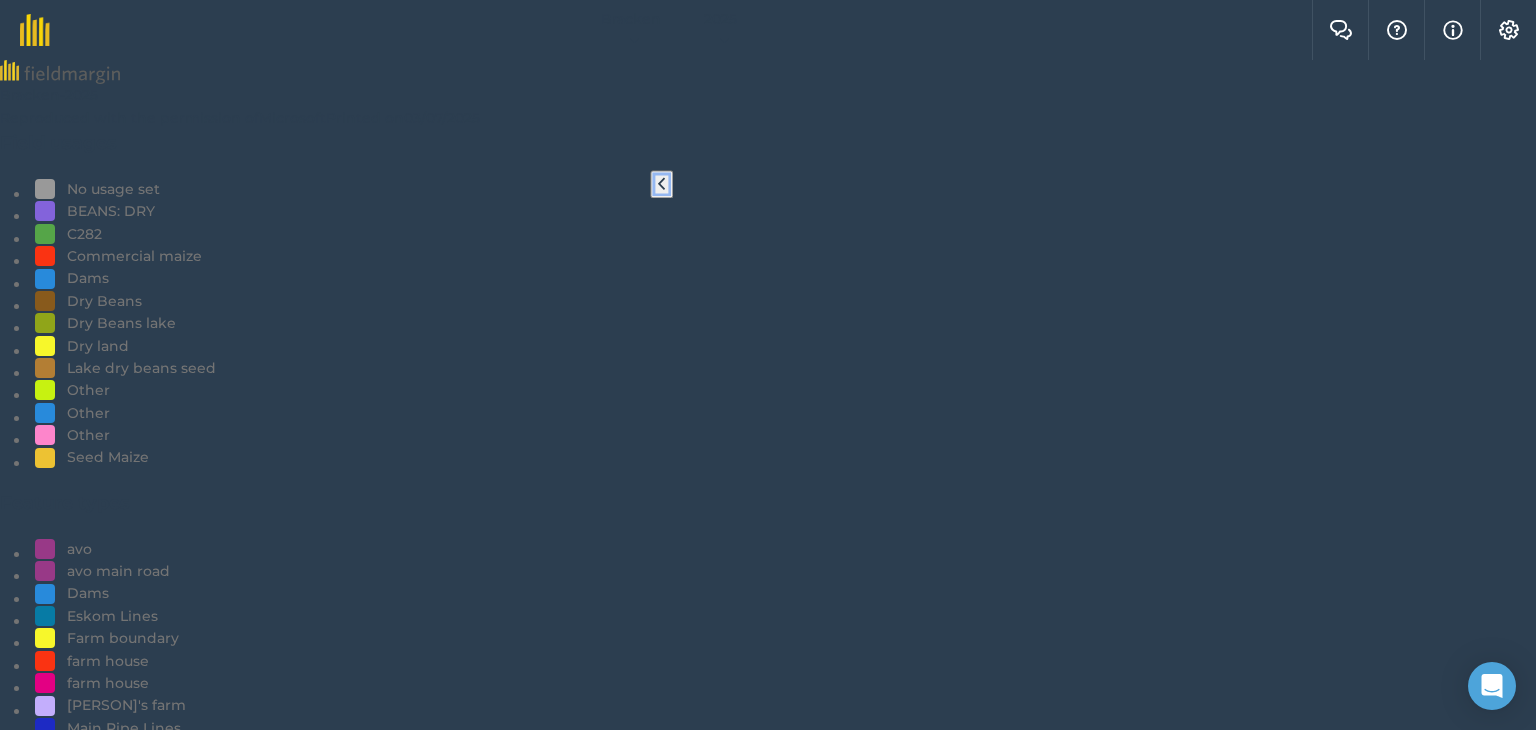 click at bounding box center [661, 184] 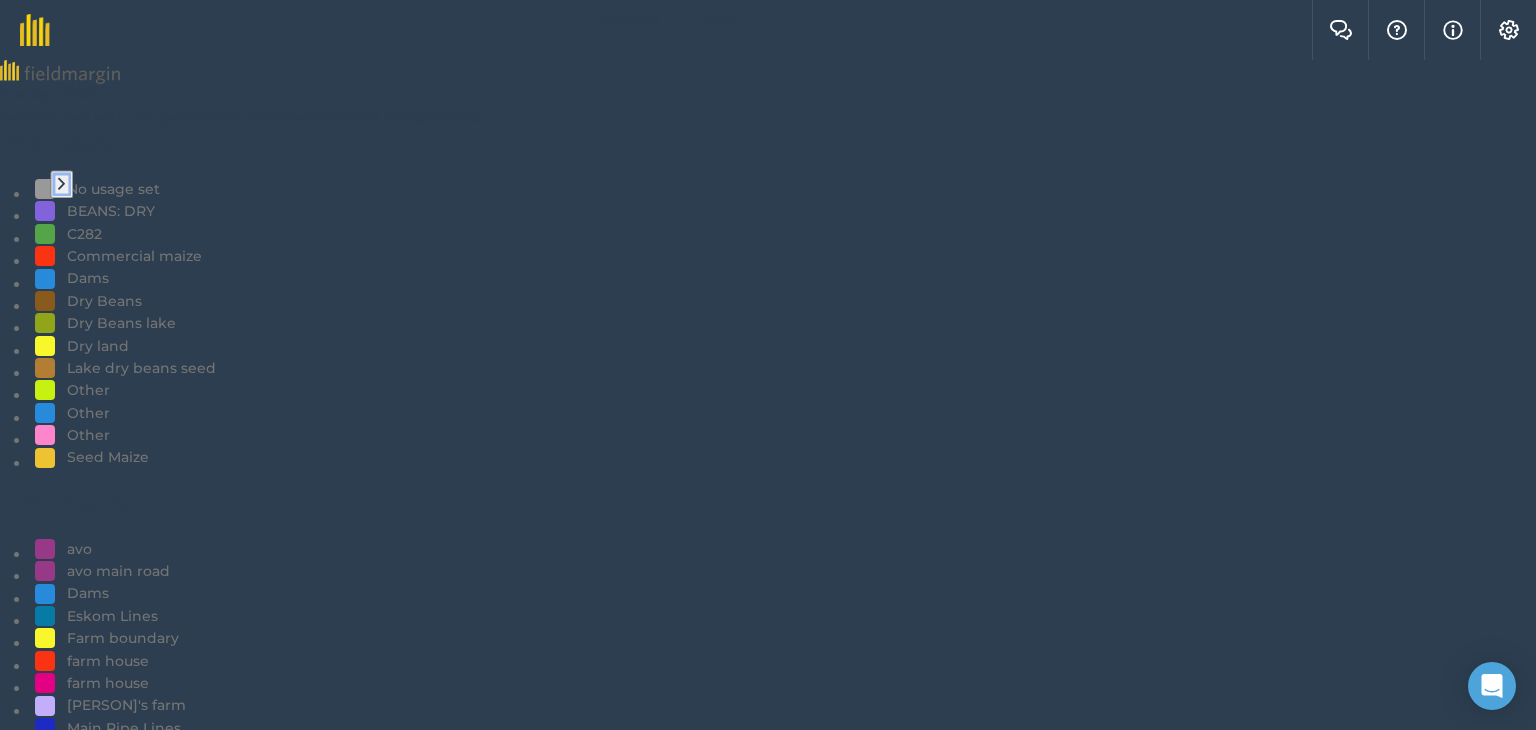 click at bounding box center [61, 184] 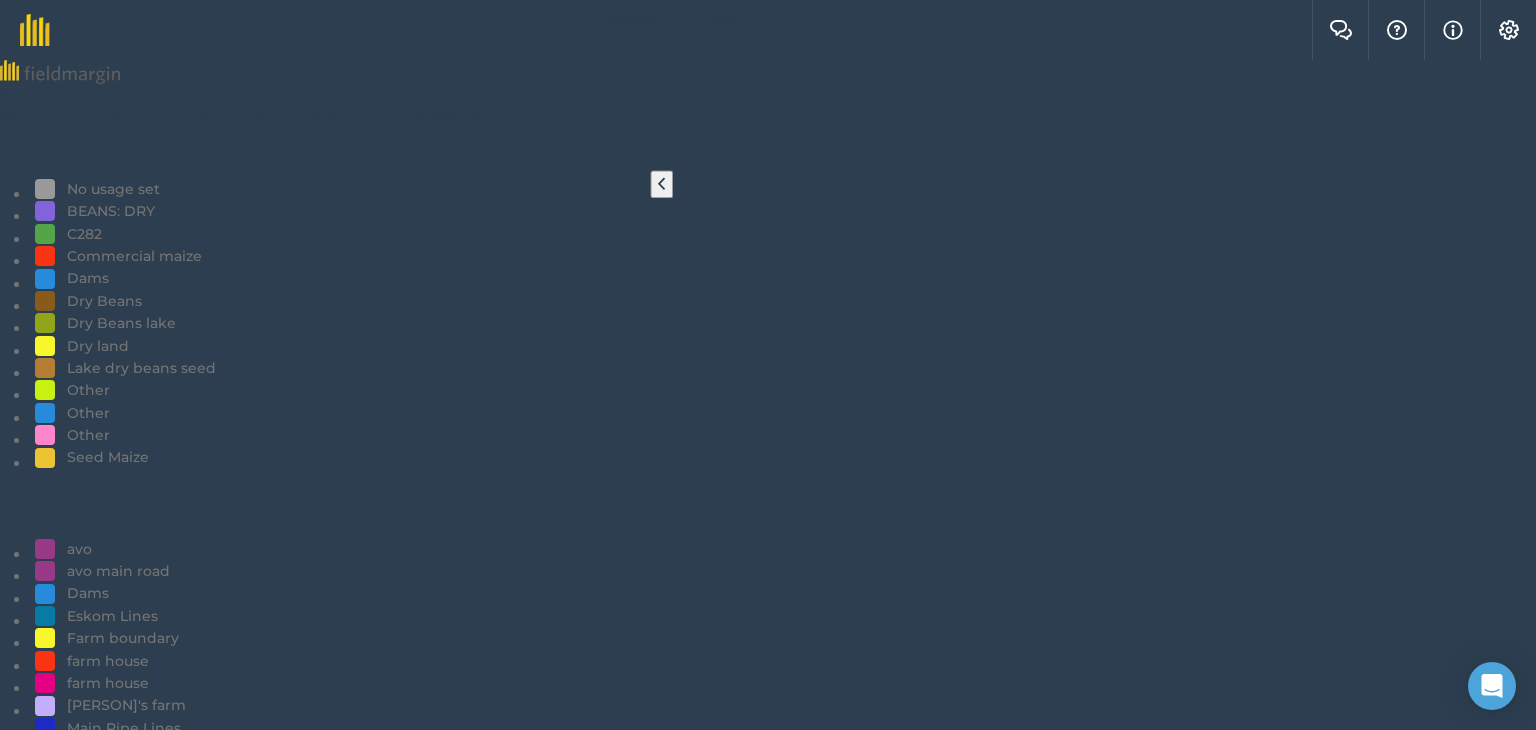 click at bounding box center [29, 14504] 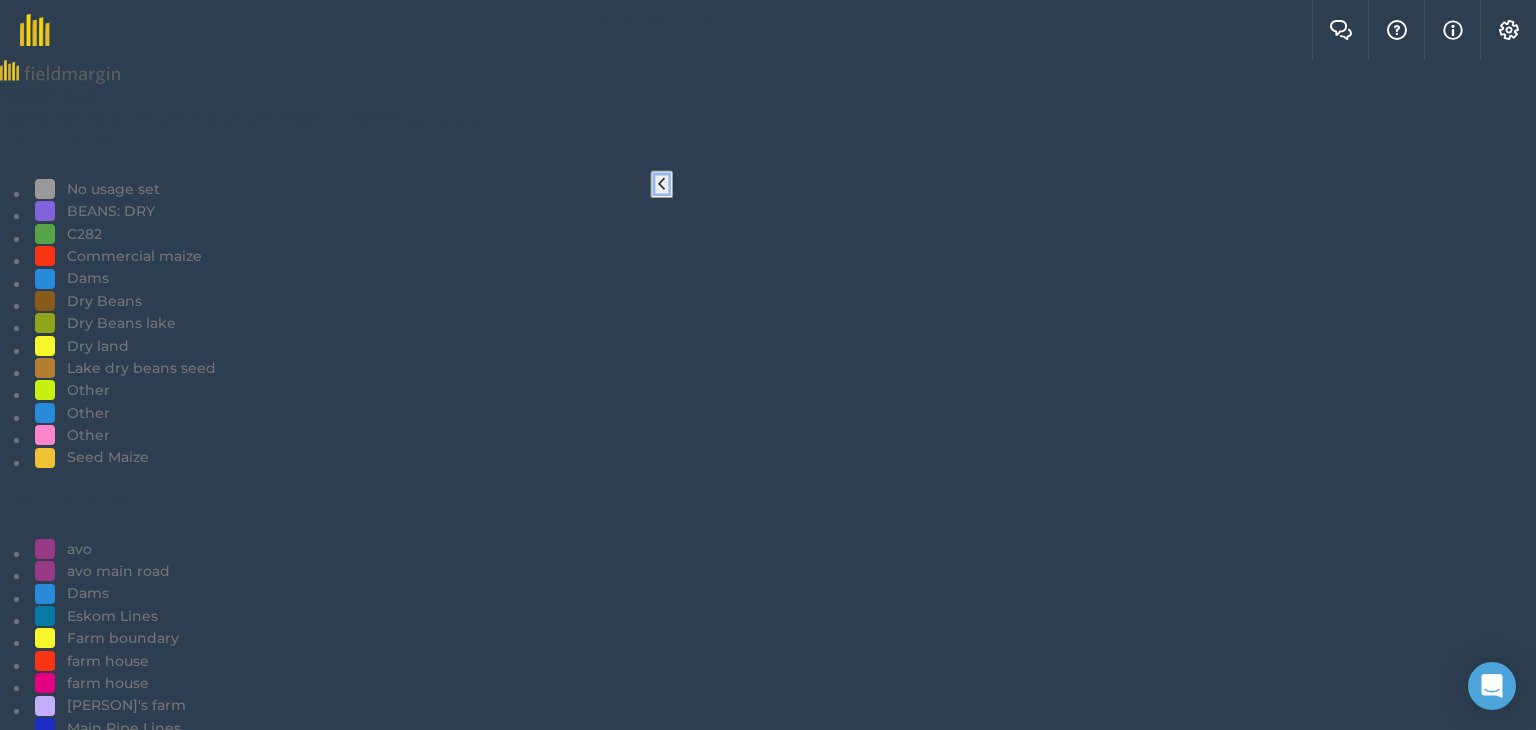 click at bounding box center (661, 184) 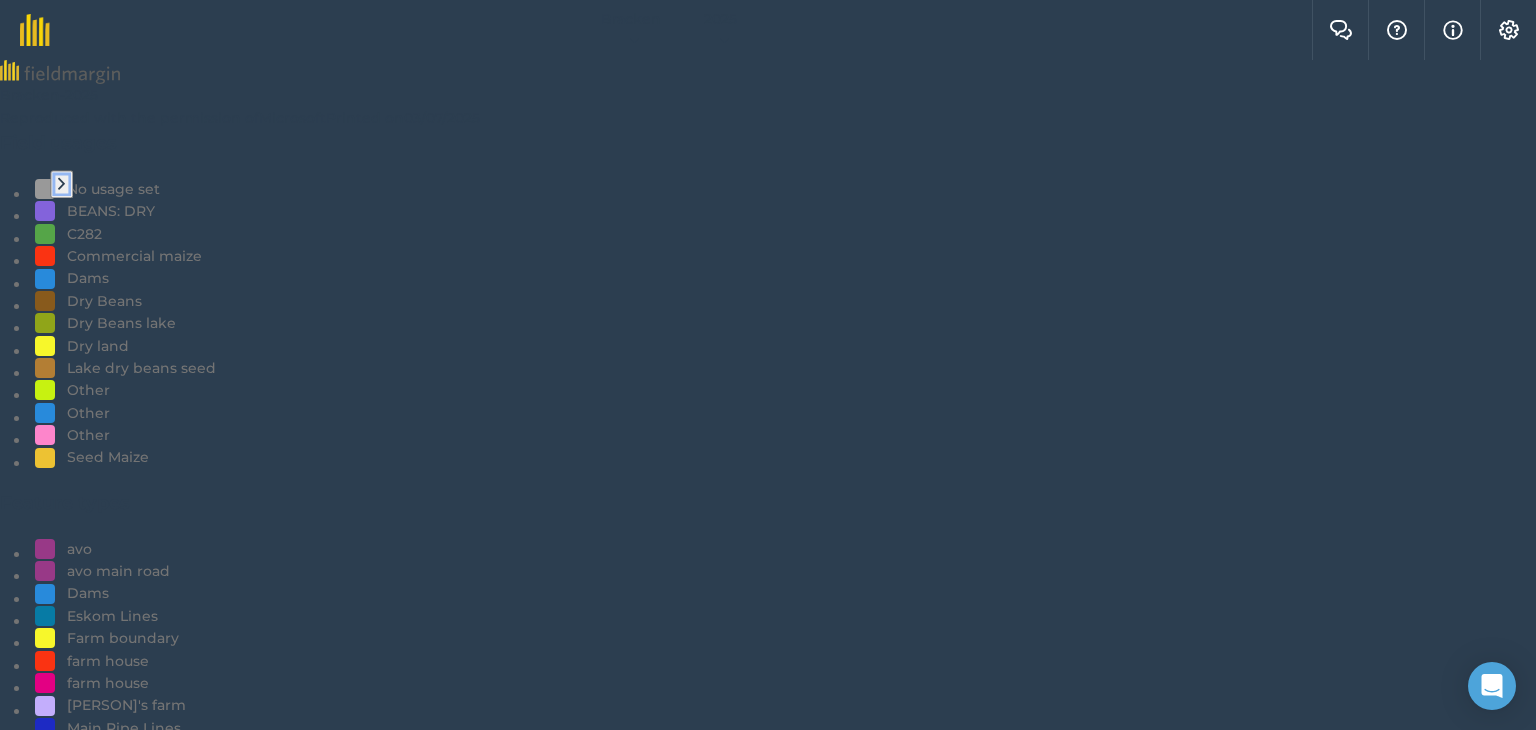 click at bounding box center (61, 184) 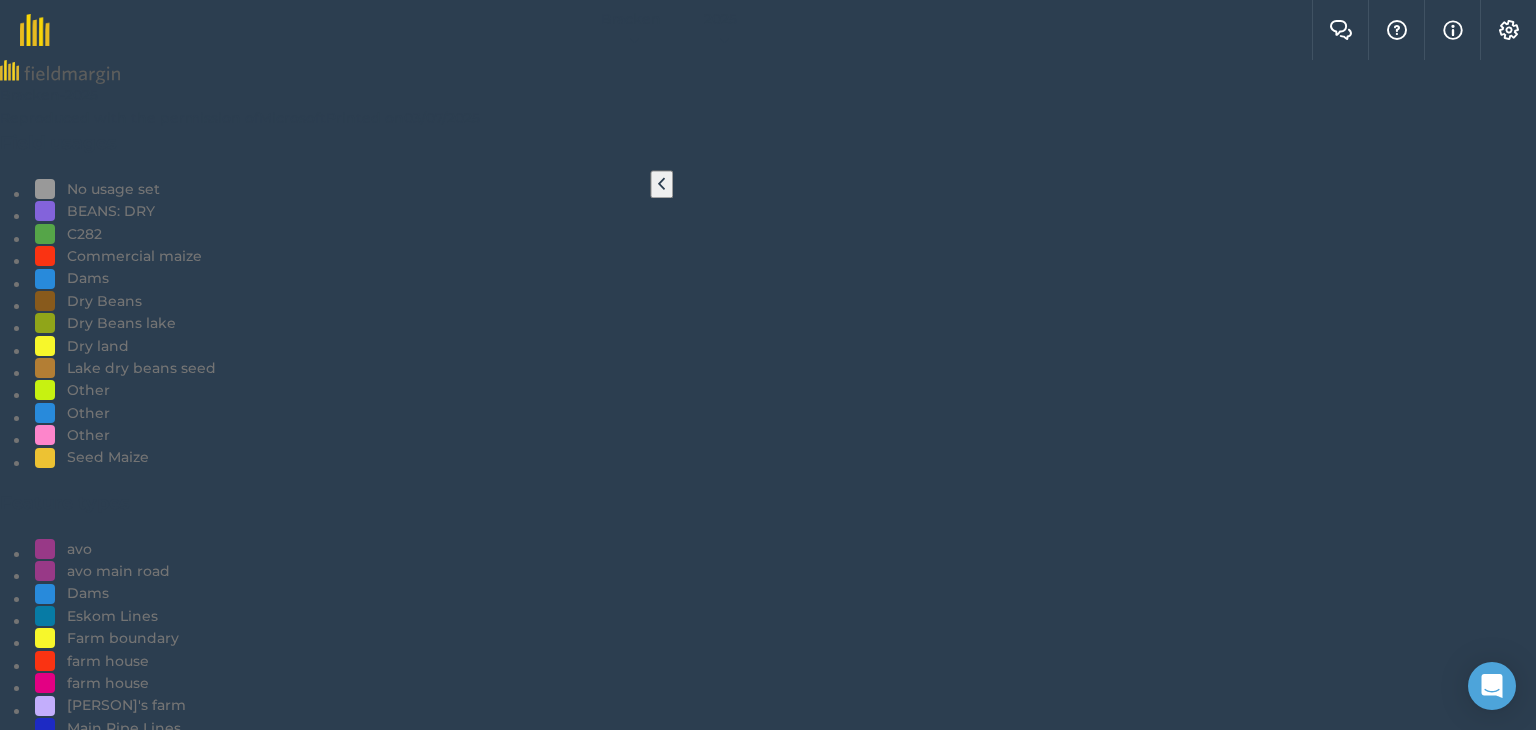click at bounding box center [29, 14559] 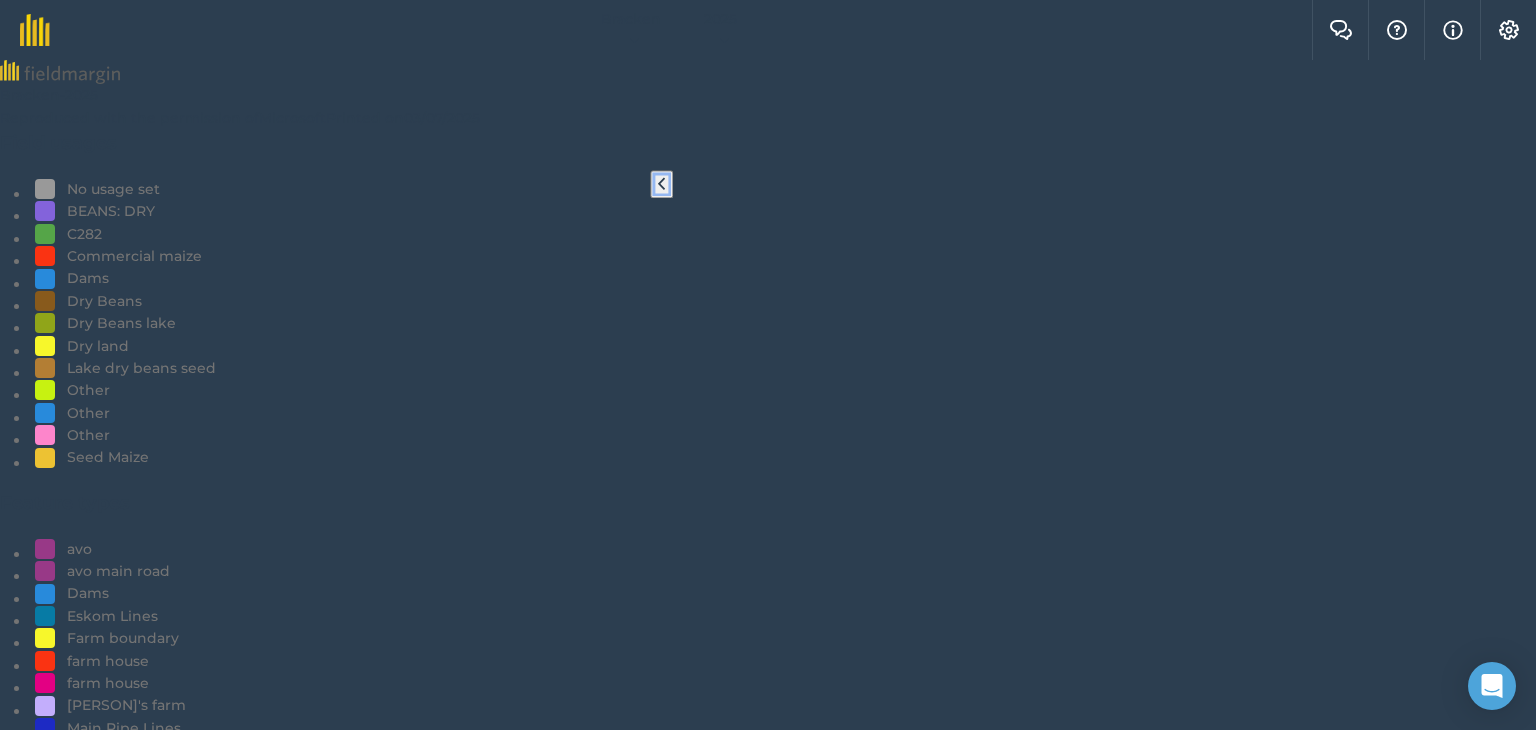 click at bounding box center [661, 184] 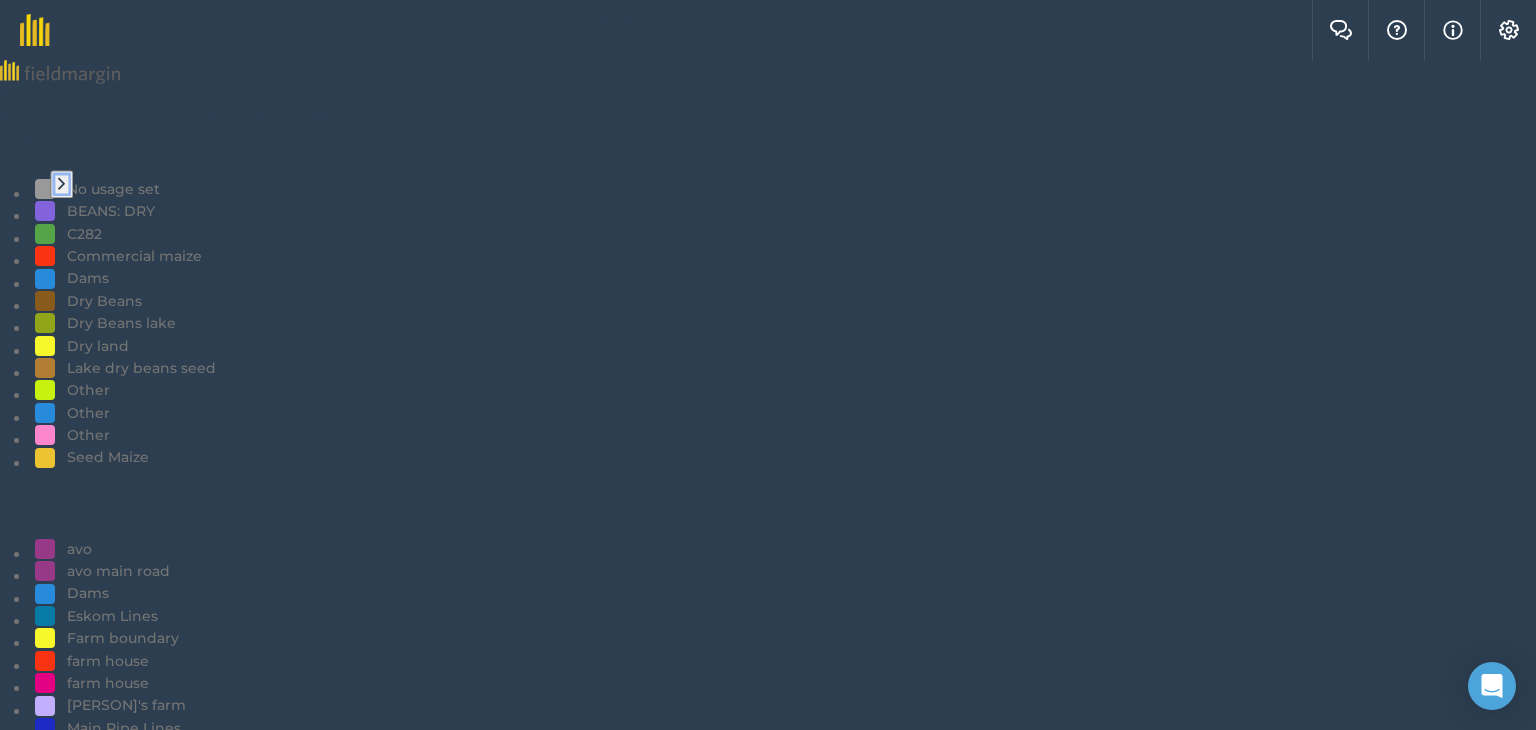 click at bounding box center (61, 184) 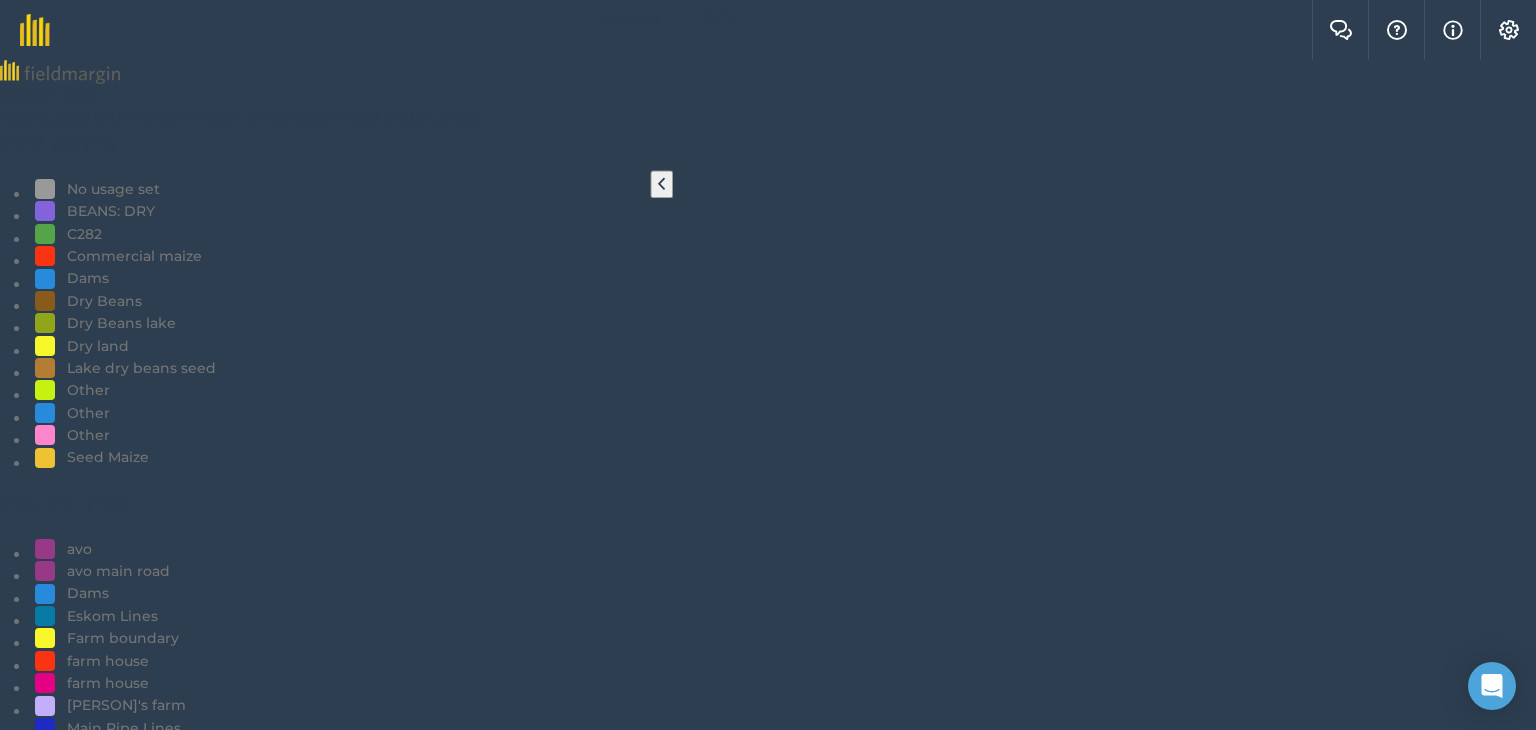click at bounding box center (1461, 14253) 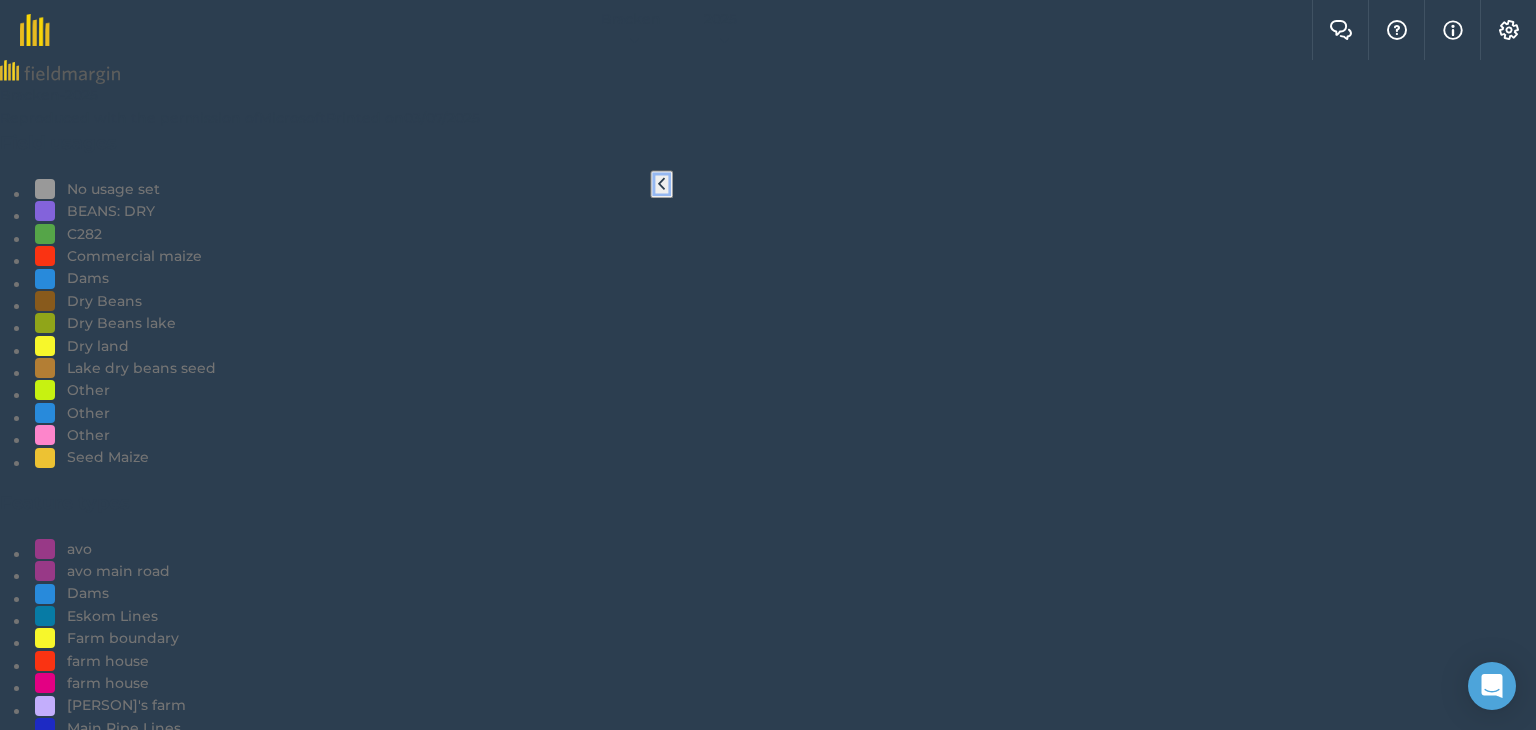 click at bounding box center (661, 184) 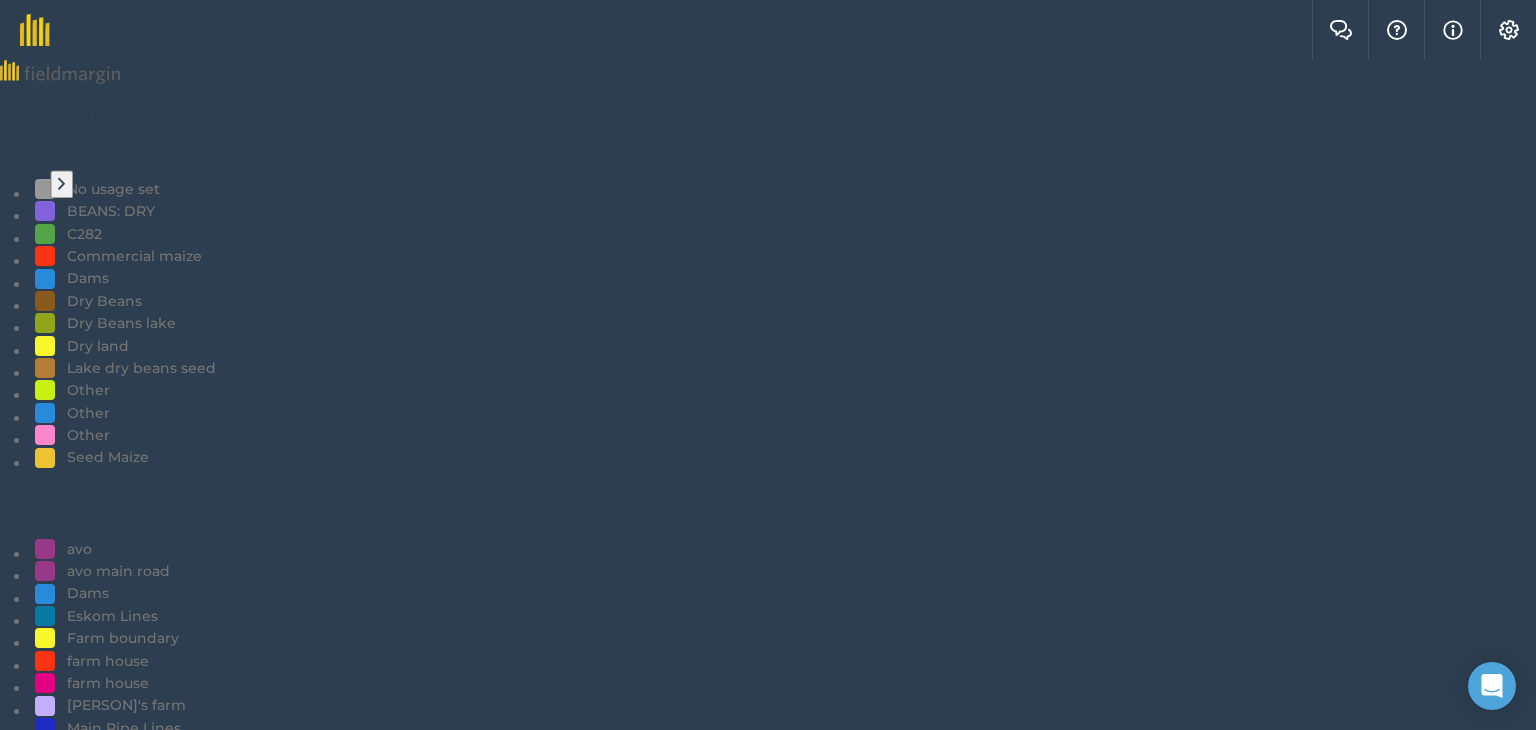 click on "Measure" at bounding box center [30, 14221] 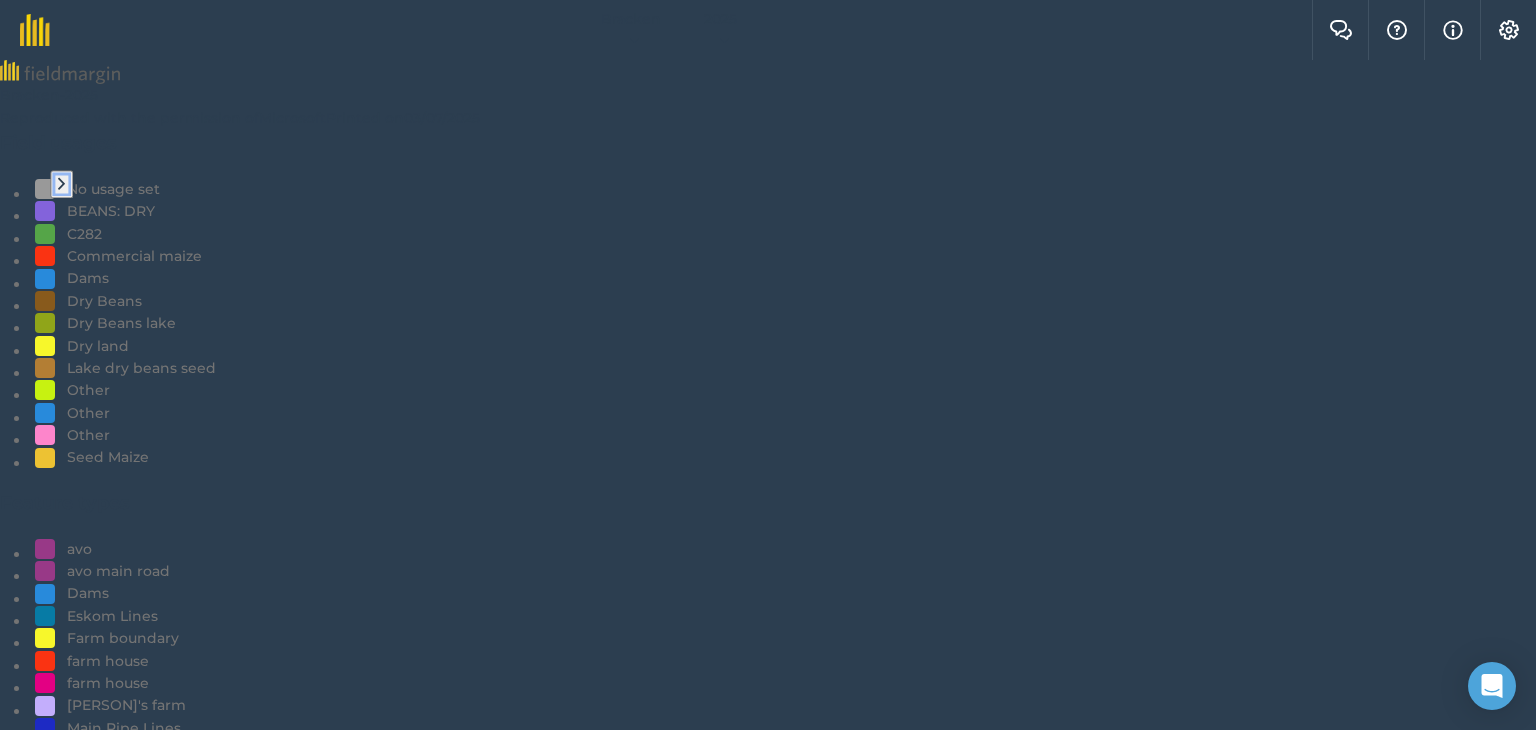 click at bounding box center [61, 184] 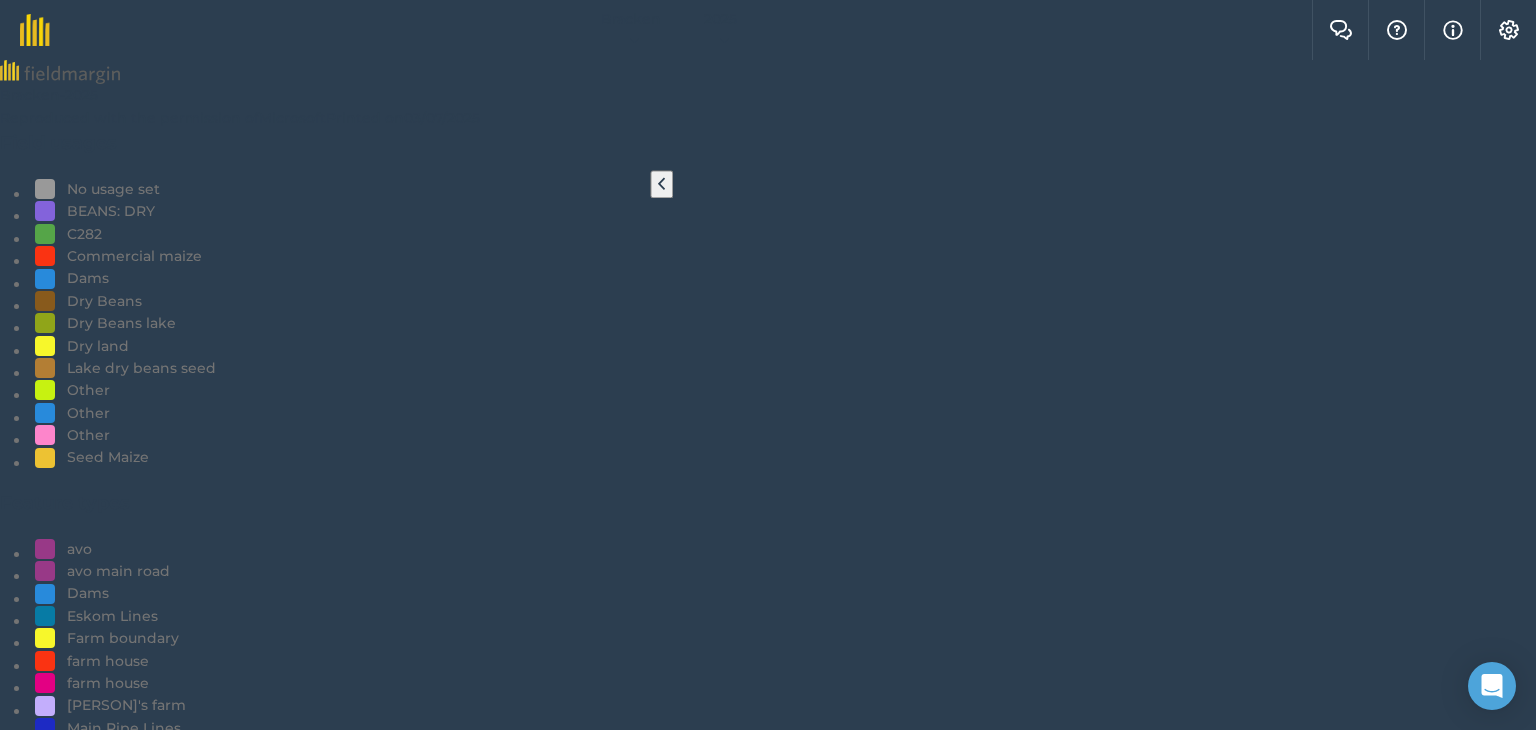 click at bounding box center [110, 14458] 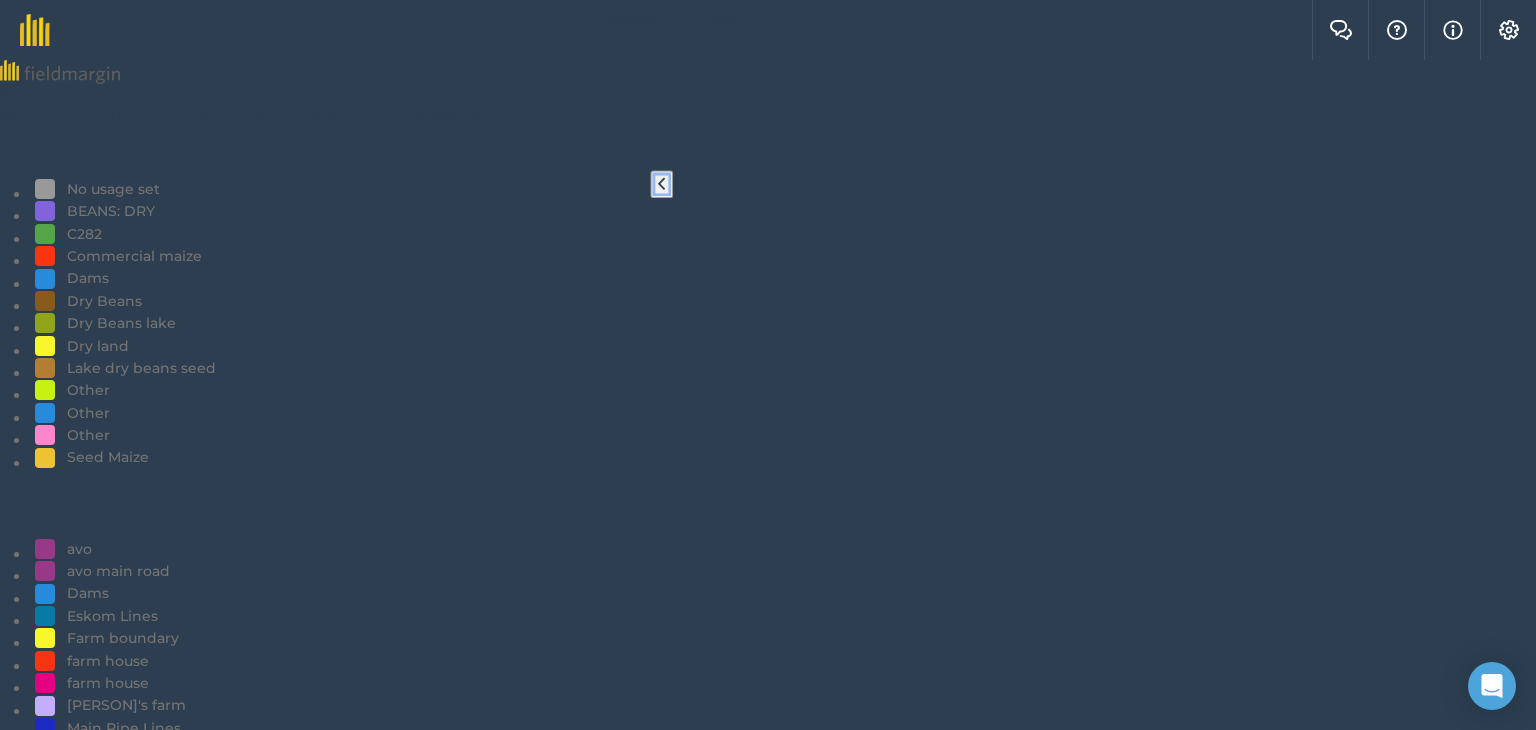 click at bounding box center (661, 184) 